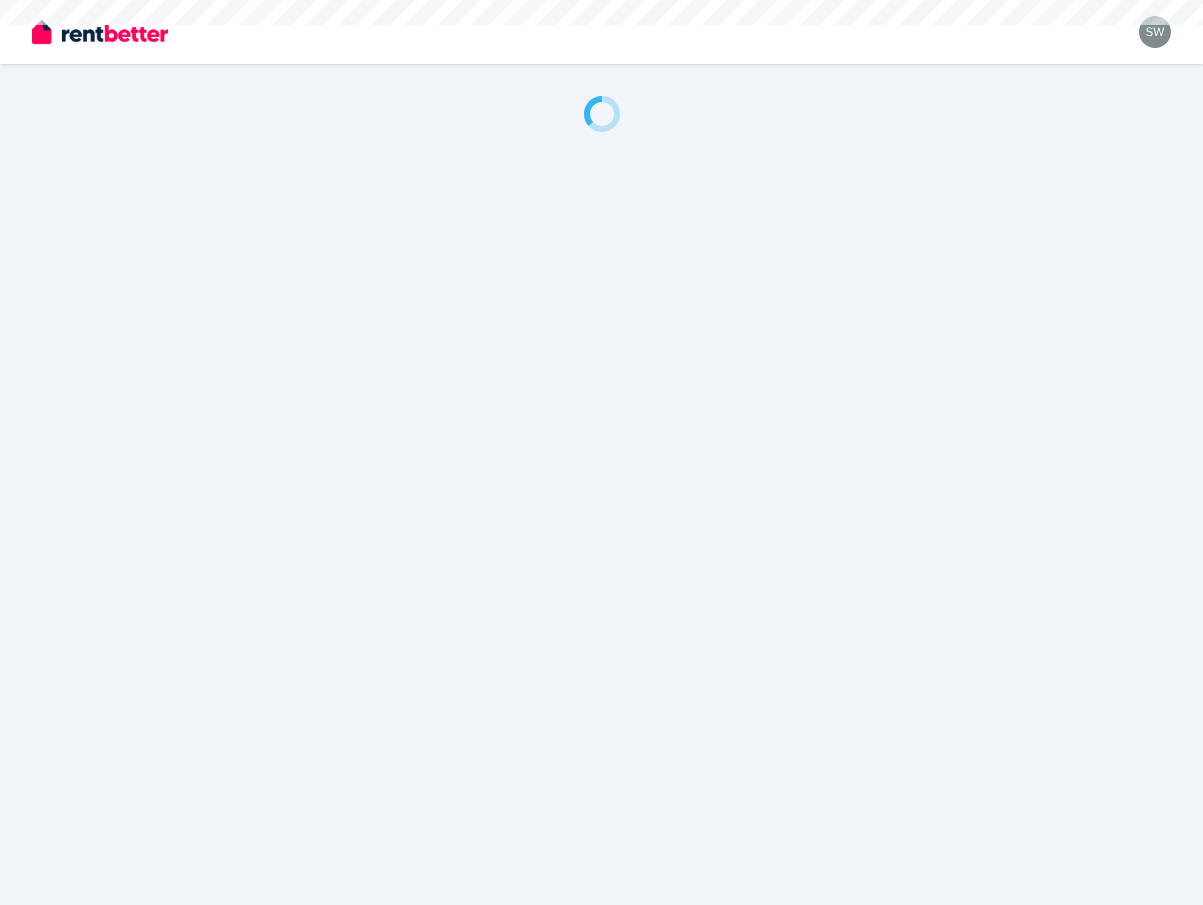 scroll, scrollTop: 0, scrollLeft: 0, axis: both 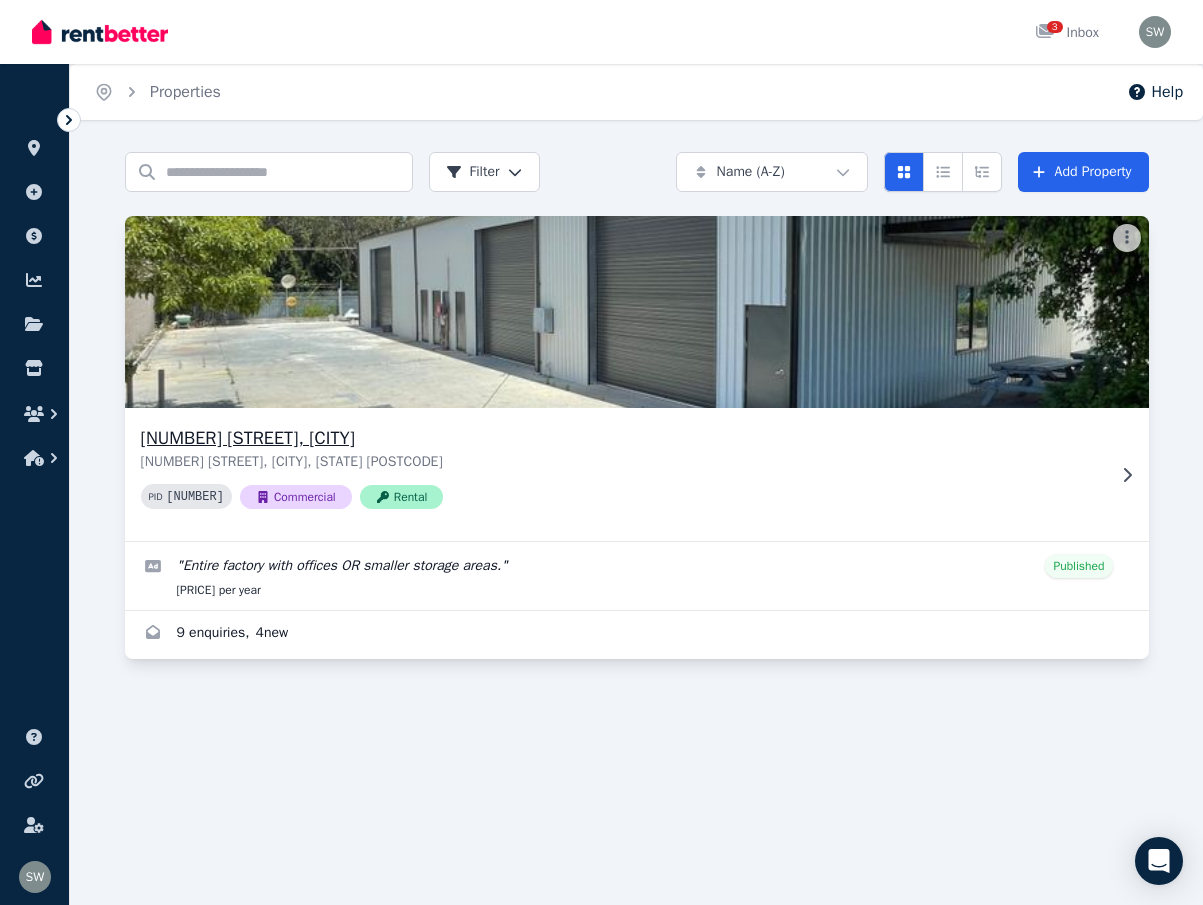 click on "[NUMBER] [STREET], [CITY]" at bounding box center (623, 438) 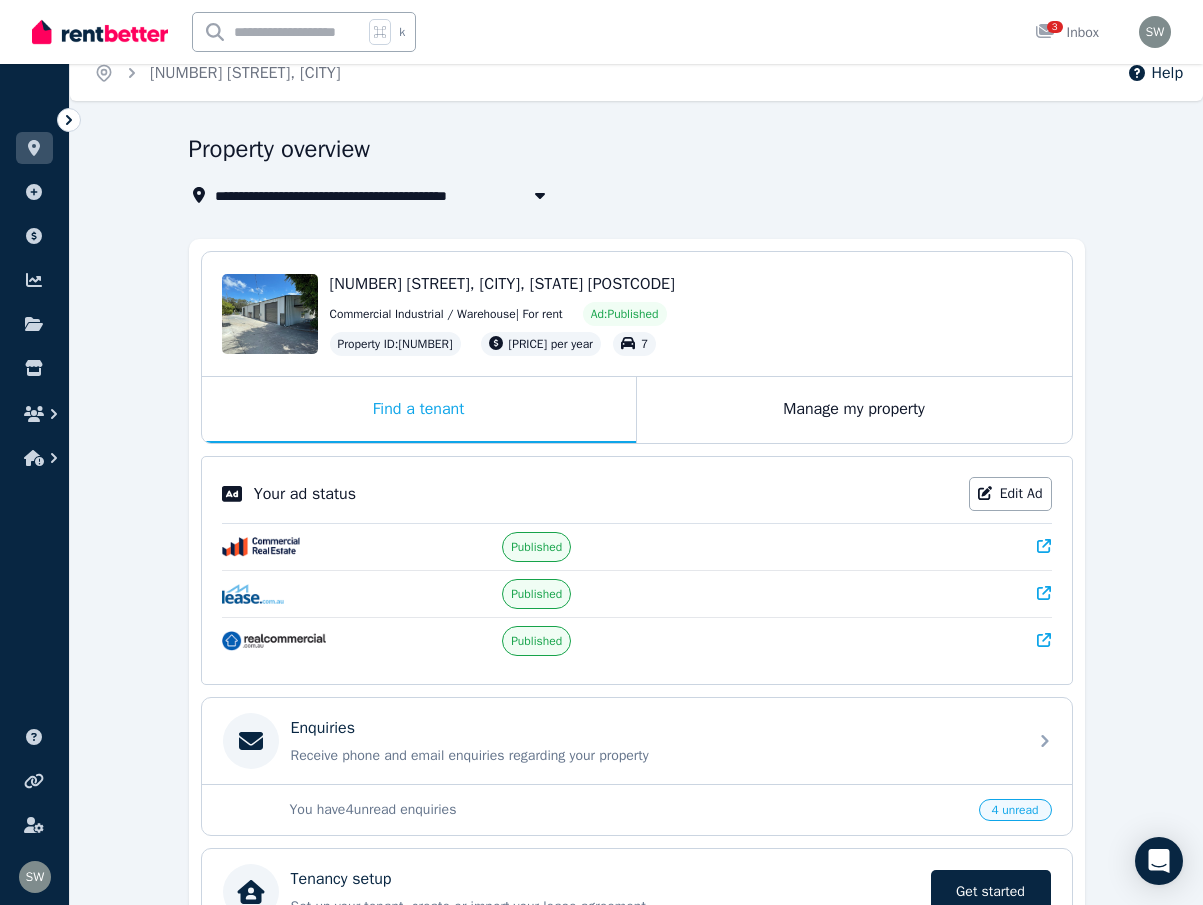 scroll, scrollTop: 16, scrollLeft: 0, axis: vertical 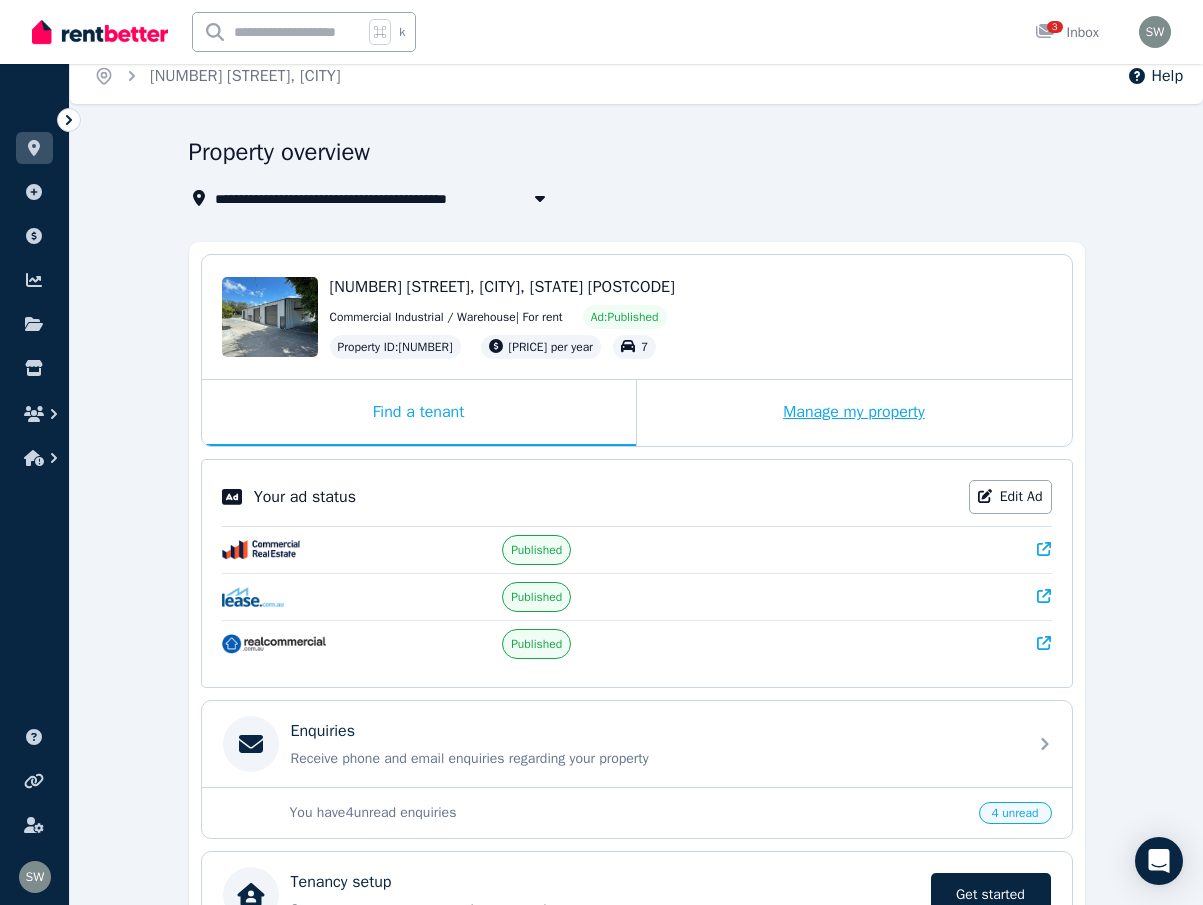 click on "Manage my property" at bounding box center (854, 413) 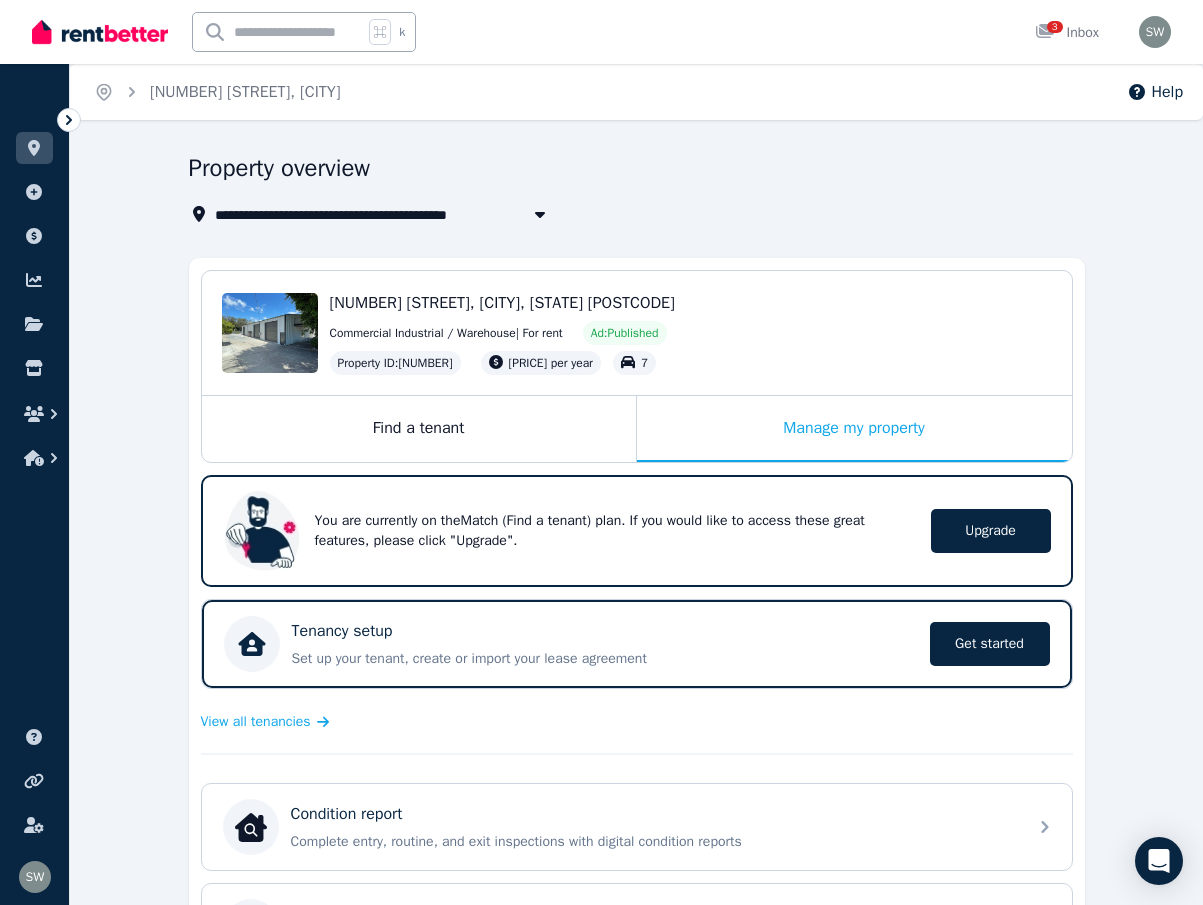 scroll, scrollTop: 0, scrollLeft: 0, axis: both 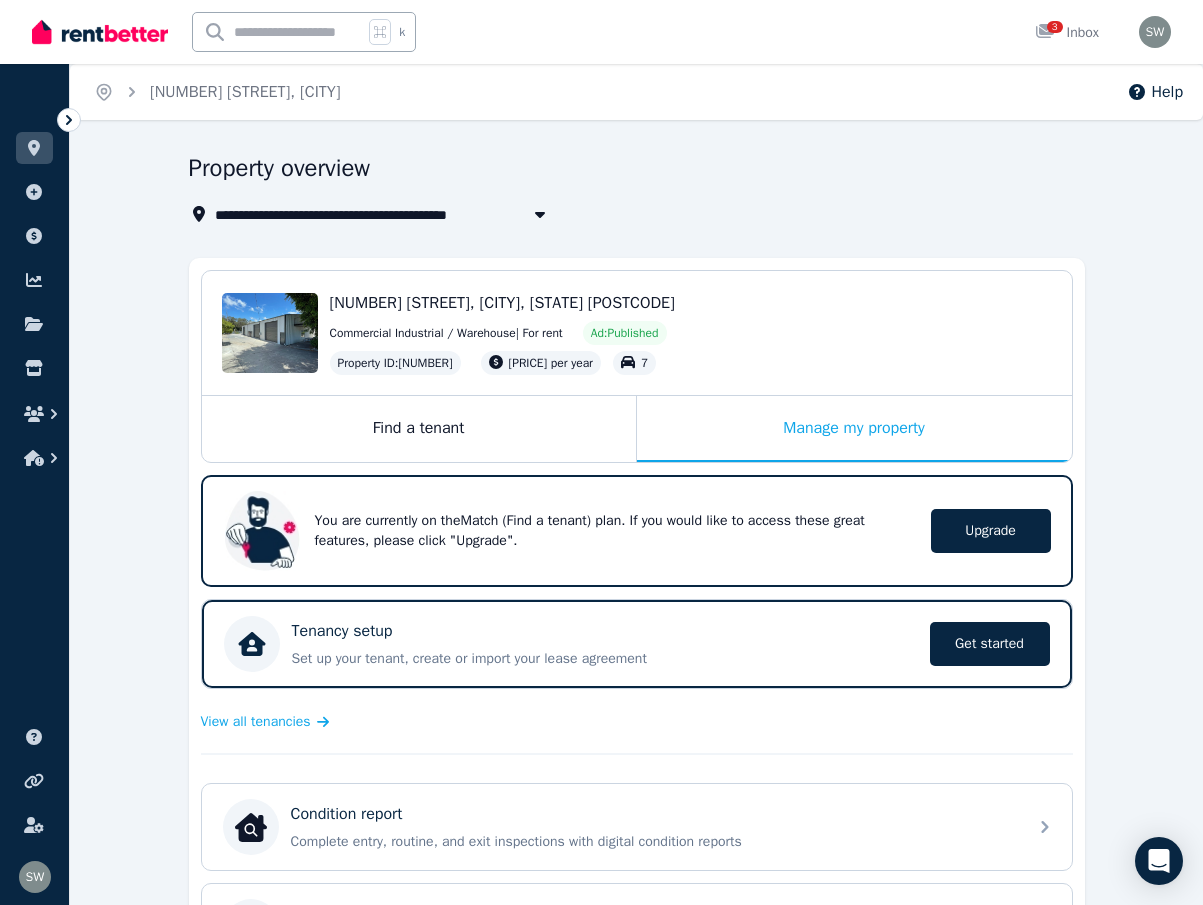 click 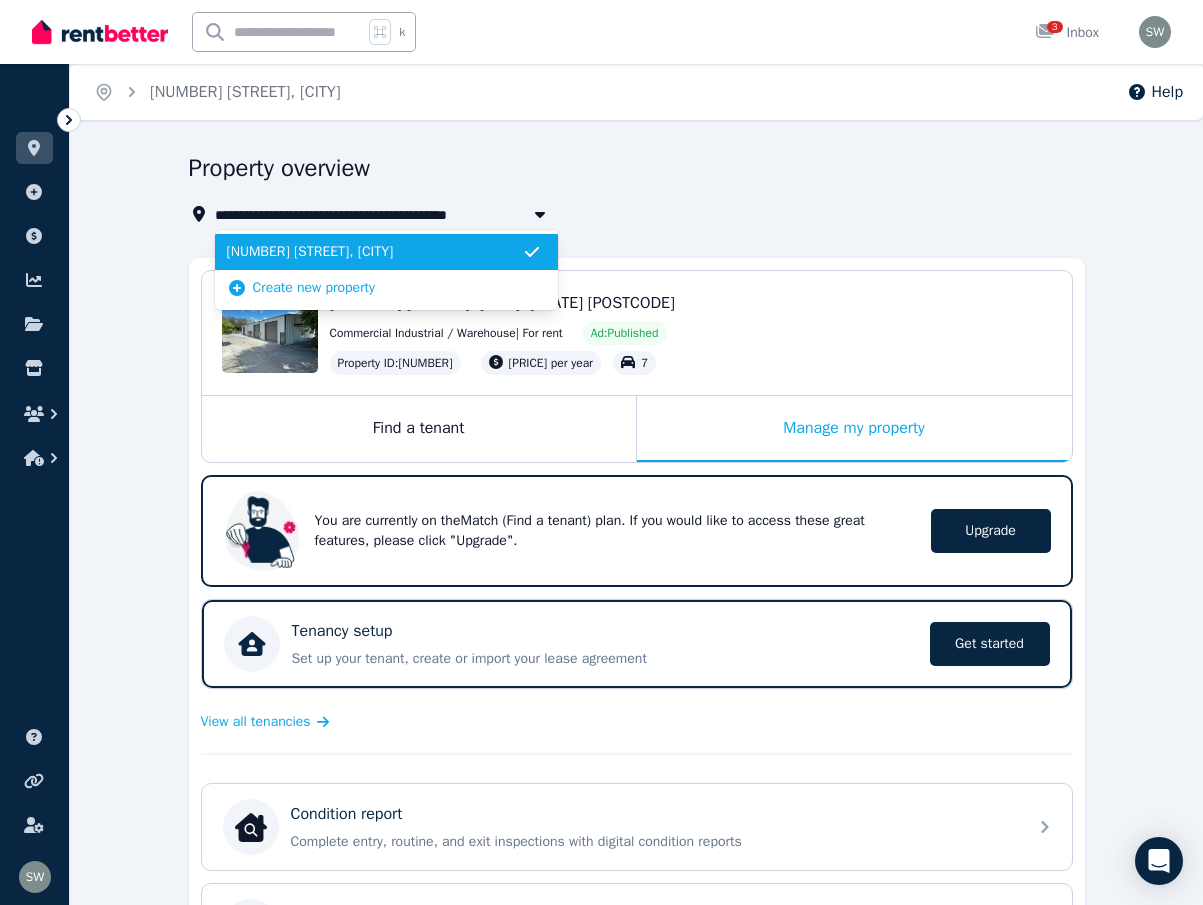 click on "[NUMBER] [STREET], [CITY]" at bounding box center (316, 214) 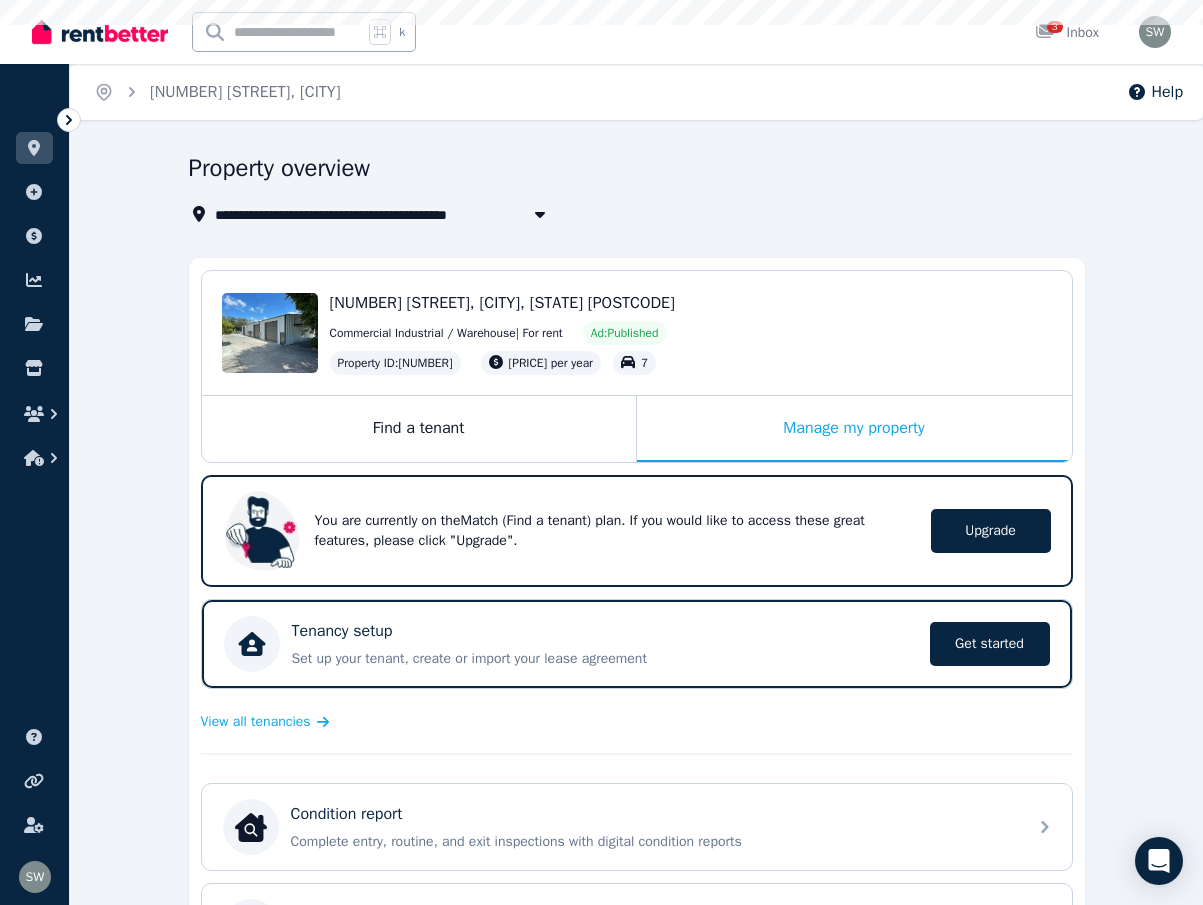 click on "[NUMBER] [STREET], [CITY]" at bounding box center (316, 214) 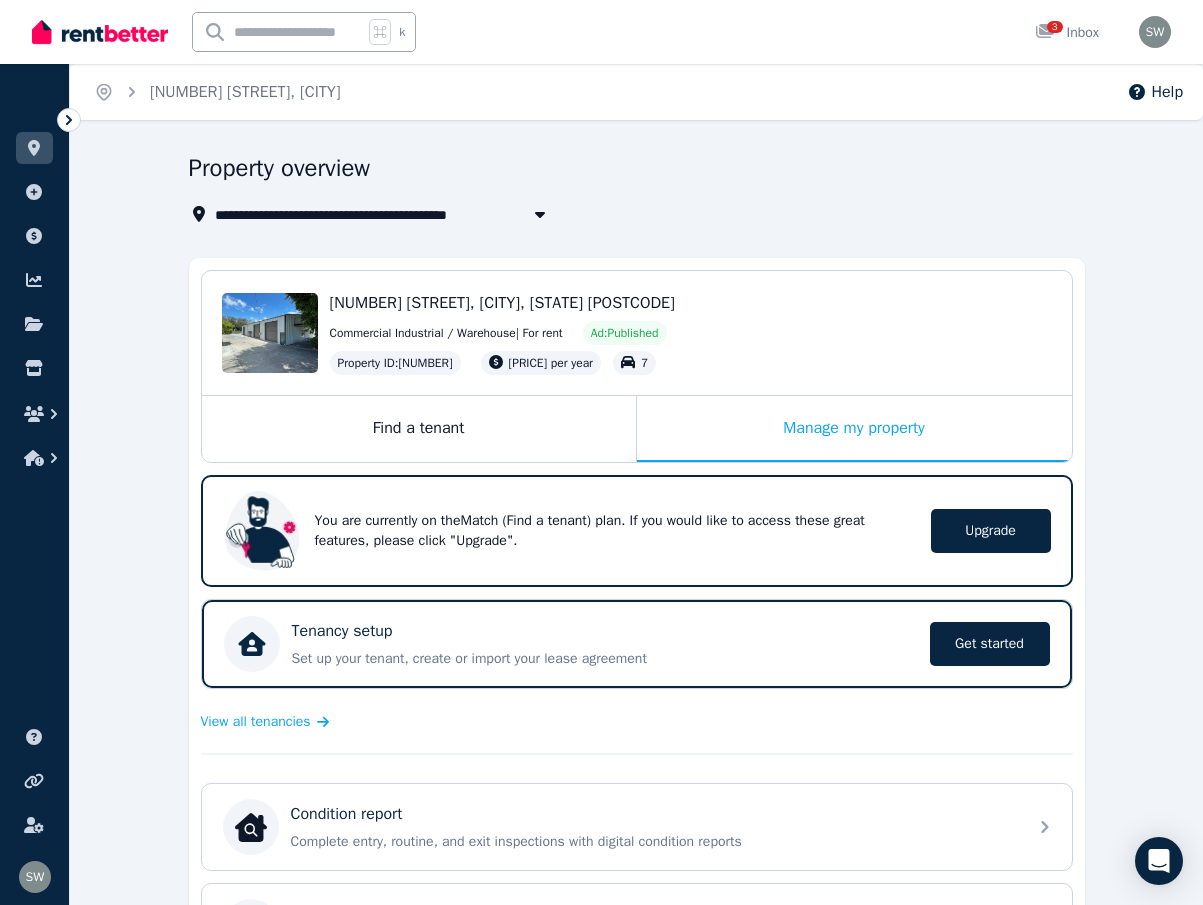 click on "Property overview [NUMBER] [STREET], [CITY], [STATE] [POSTCODE] Edit [NUMBER] [STREET], [CITY], [STATE] [POSTCODE] [STATE_CODE] [POSTCODE] Commercial   Industrial / Warehouse  | For rent Ad:  Published Property ID :  [NUMBER] [PRICE] per year [NUMBER] Find a tenant Manage my property You are currently on the  Match (Find a tenant) plan . If you would like to access these great features, please click "Upgrade". Upgrade Upgrade Tenancy setup Set up your tenant, create or import your lease agreement Get started Get started View all tenancies Condition report Complete entry, routine, and exit inspections with digital condition reports Expenses Record any expenses for your property and feed them into the reports Tenant bills Send bills to your tenant and keep track of the payment status Maintenance and repairs Track and manage maintenance requests from your tenant Compliance and smoke alarms ... Finance report Tenant messaging Delete property" at bounding box center [636, 755] 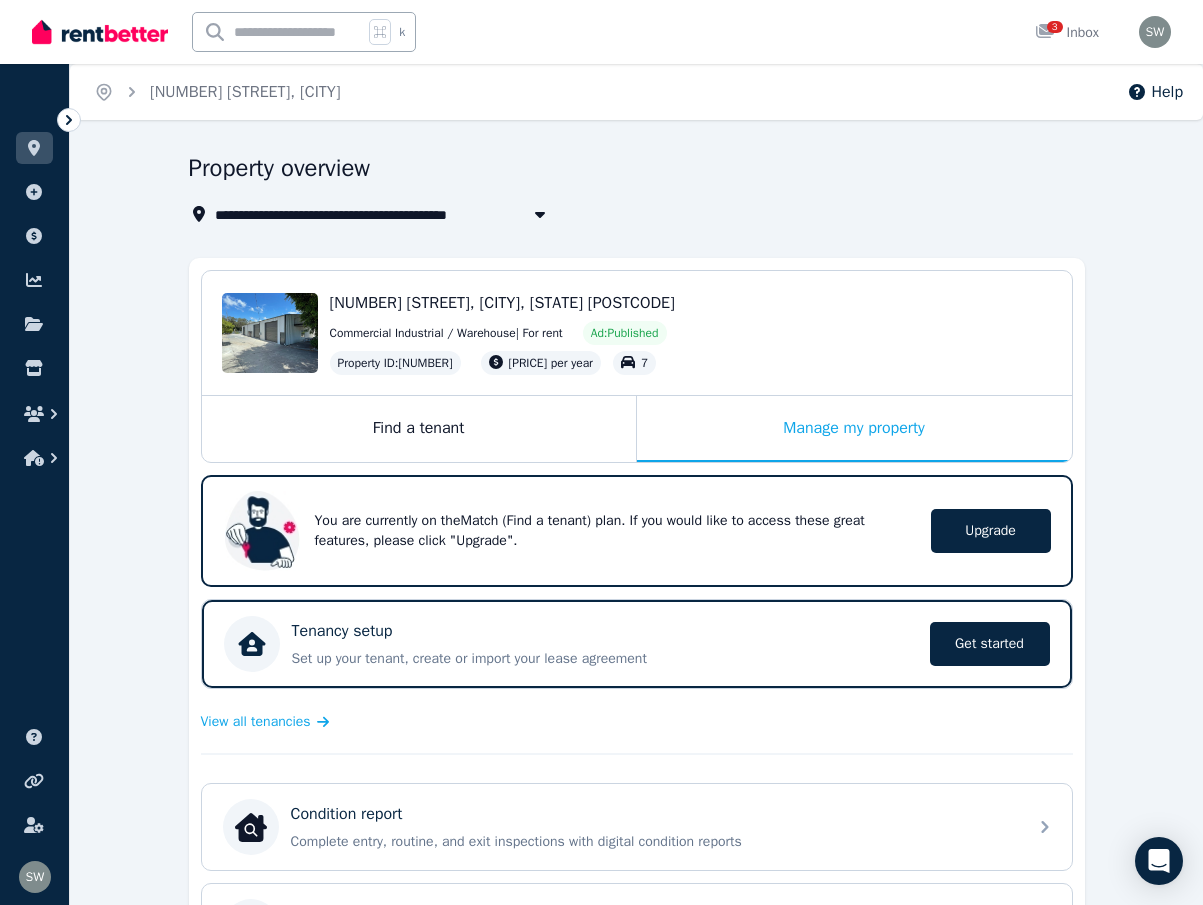 scroll, scrollTop: 0, scrollLeft: 0, axis: both 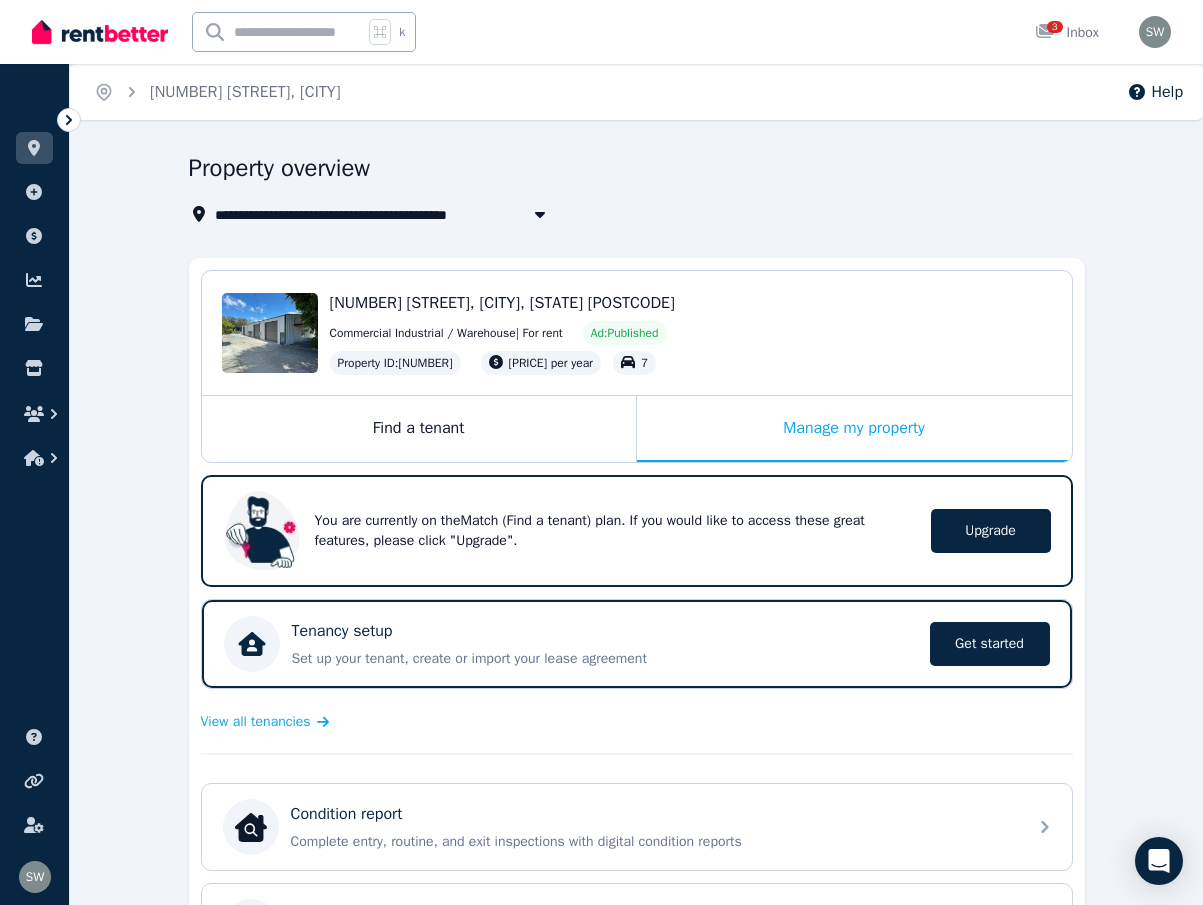 click on "[NUMBER] [STREET], [CITY], [STATE] [POSTCODE]" at bounding box center [502, 303] 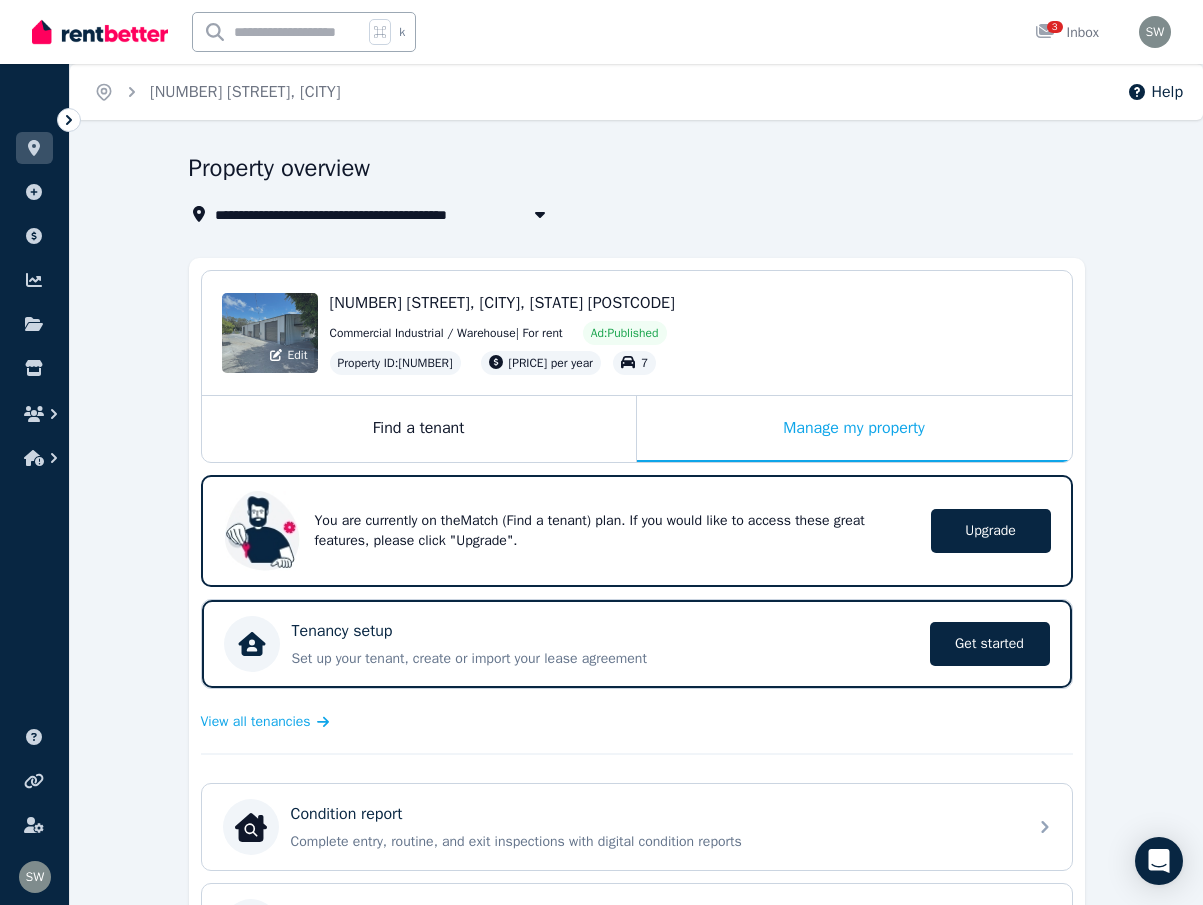 click on "Edit" at bounding box center [270, 333] 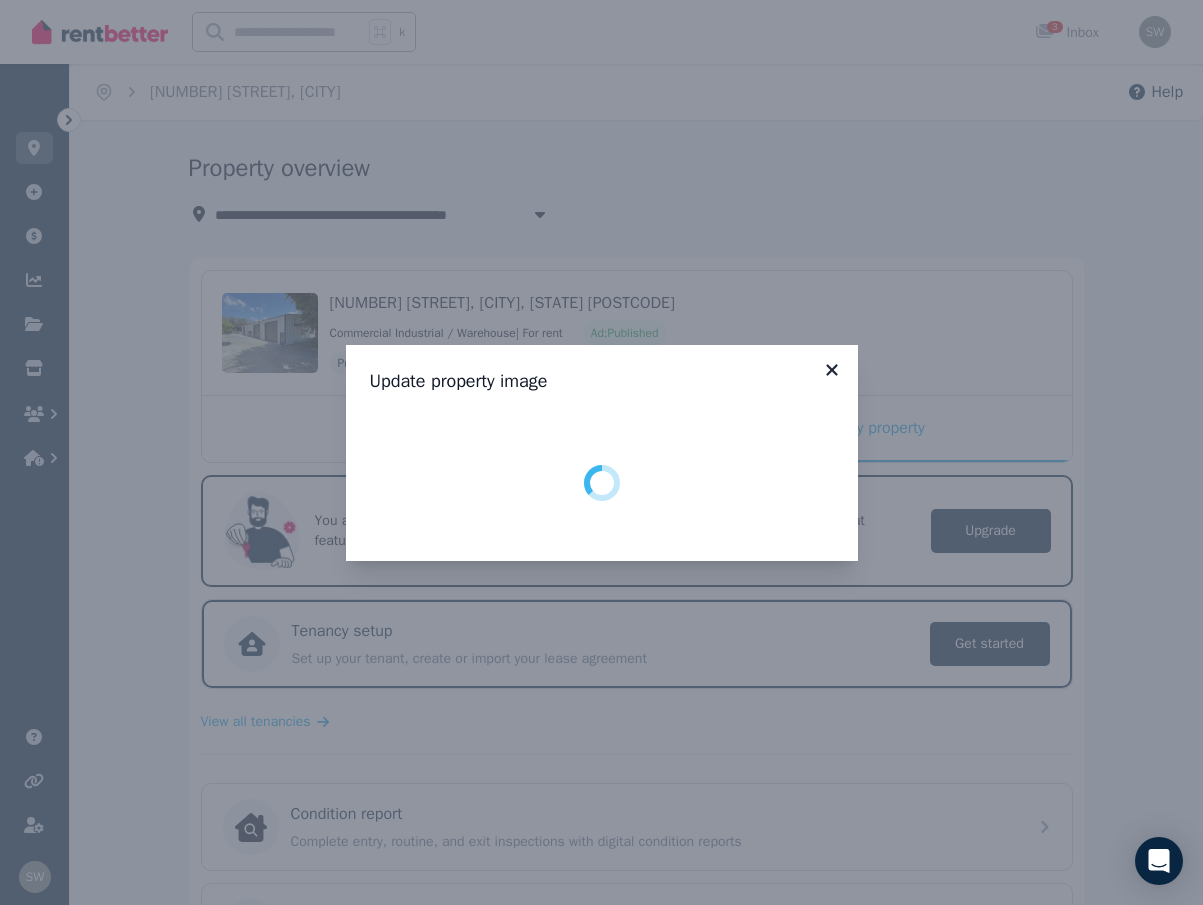 click 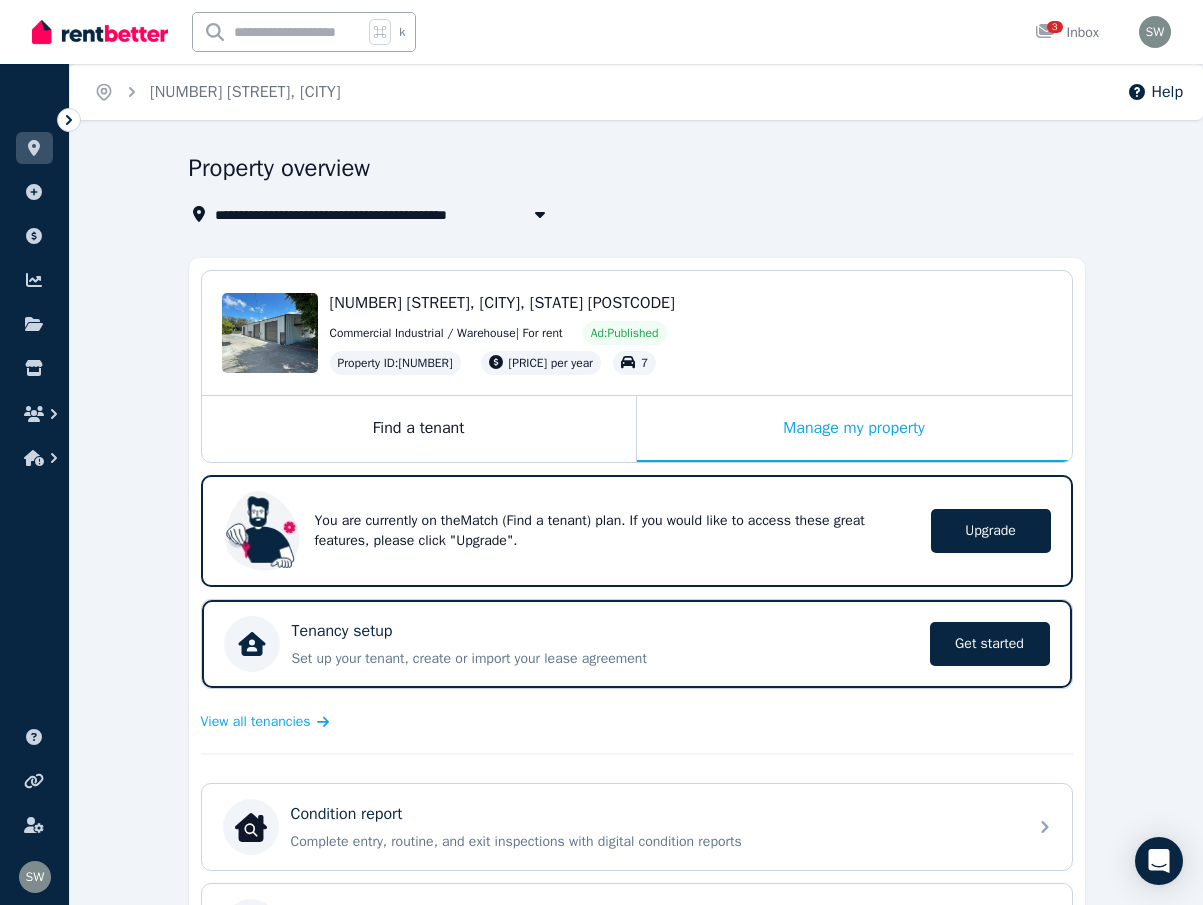 click on "Ad:  Published" at bounding box center (625, 333) 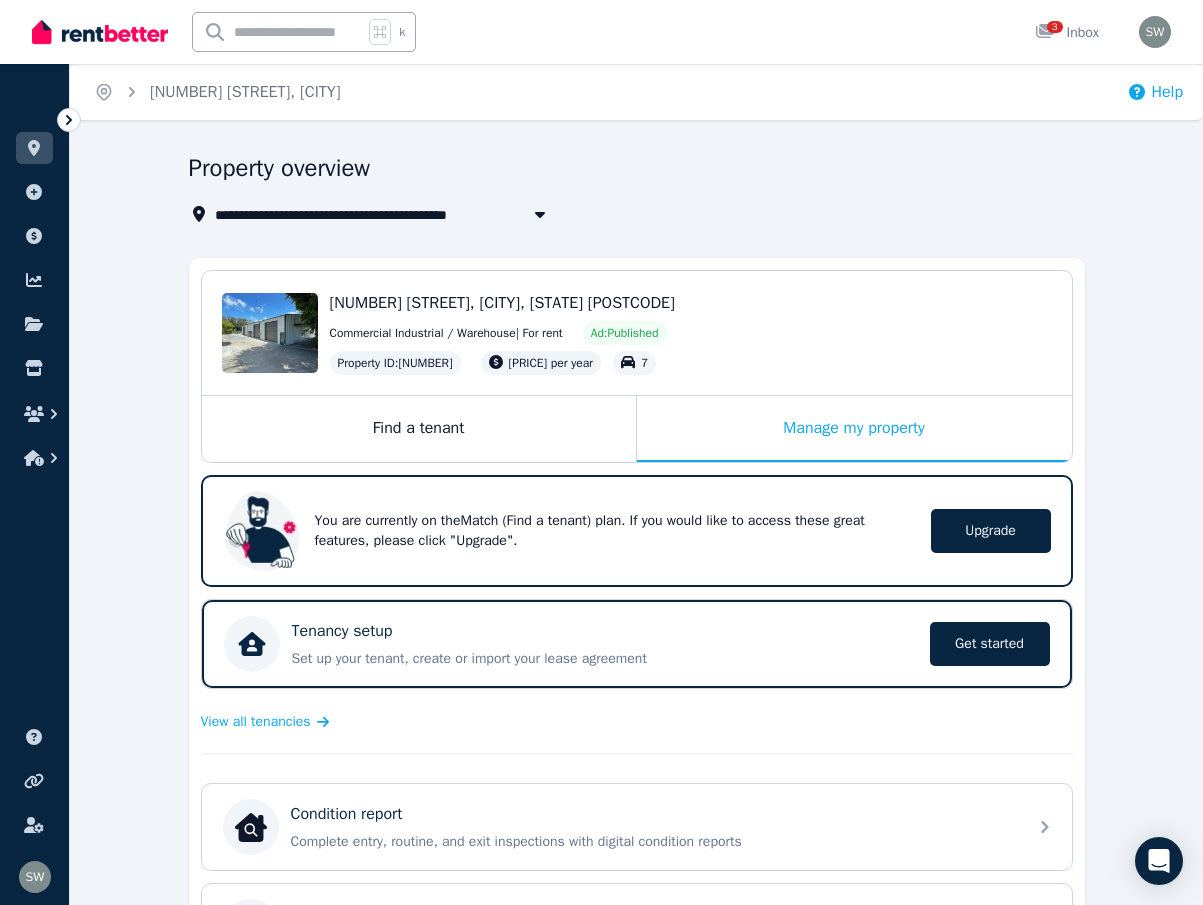 click on "Help" at bounding box center (1155, 92) 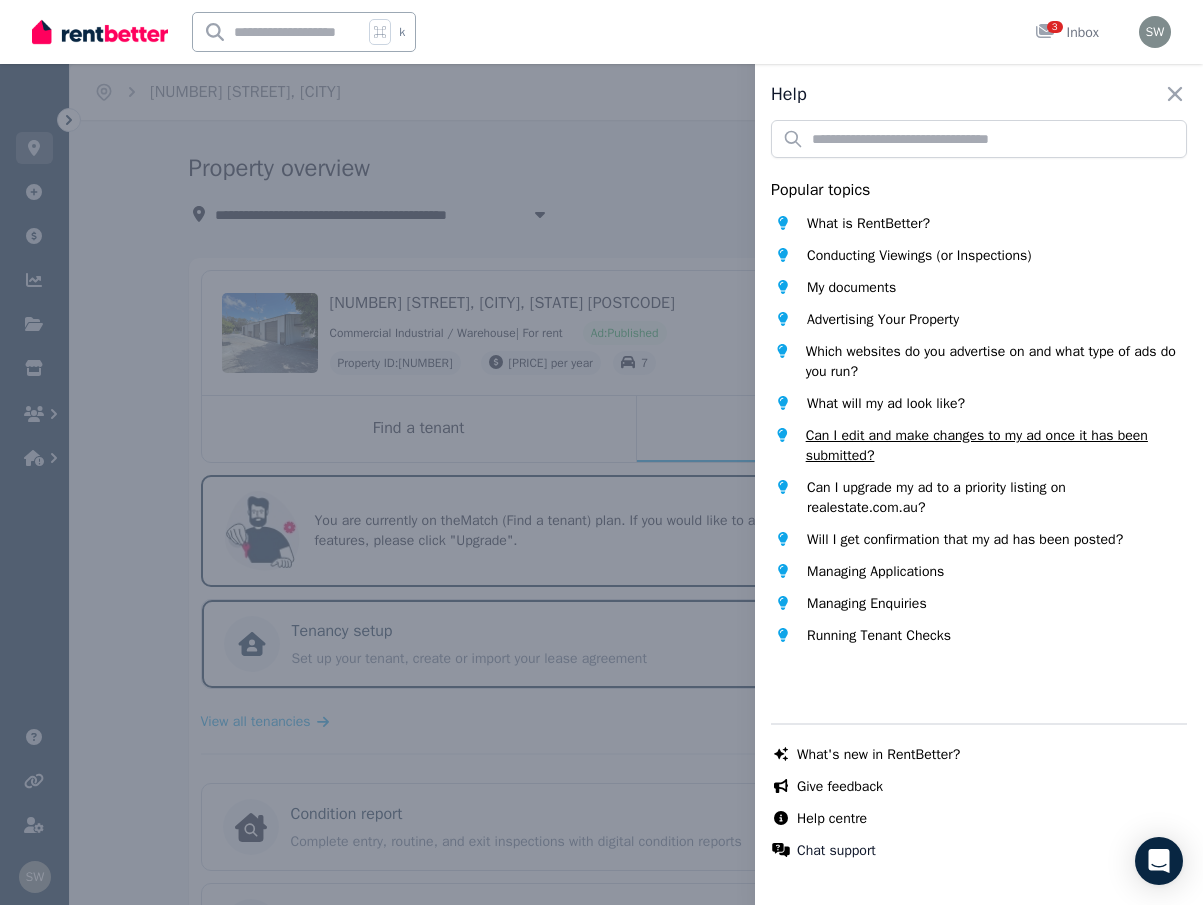 click on "Can I edit and make changes to my ad once it has been submitted?" at bounding box center (996, 446) 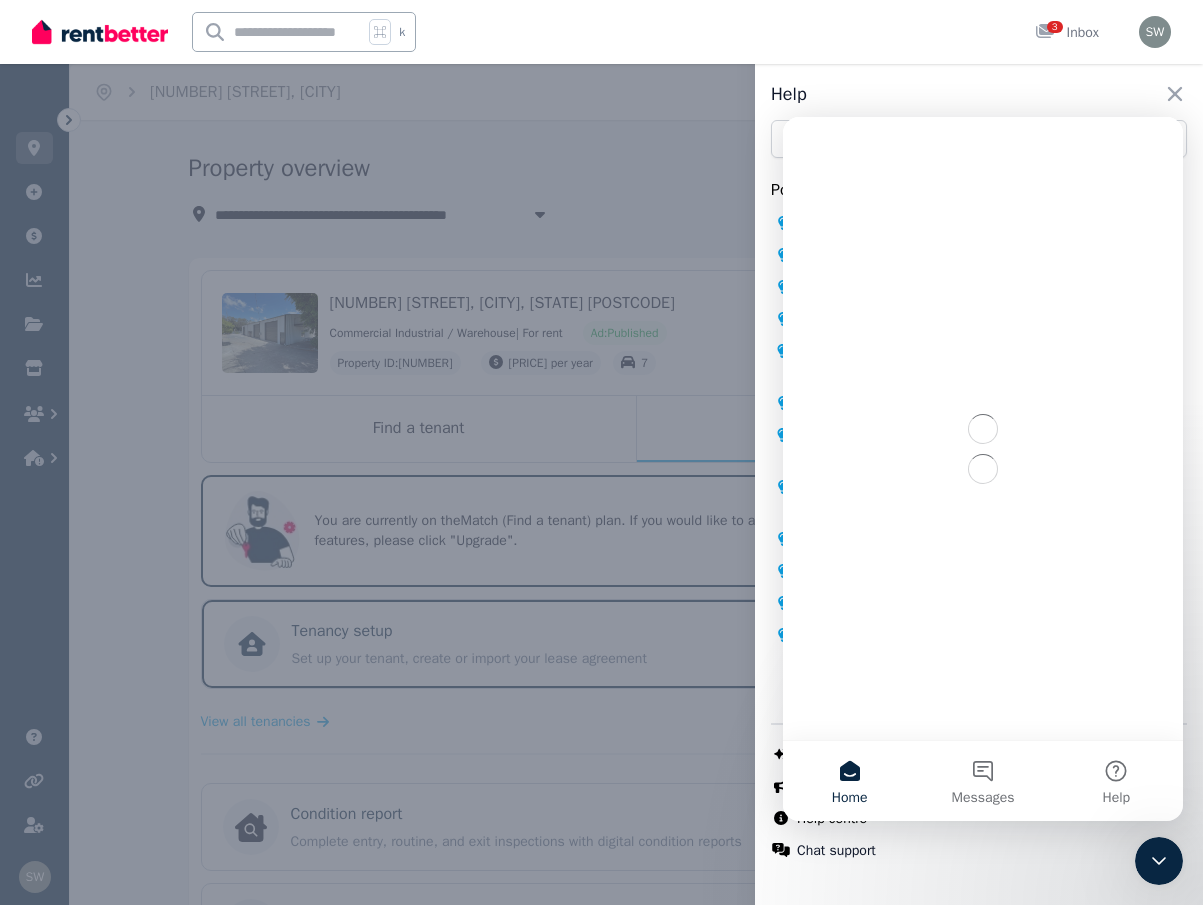 scroll, scrollTop: 0, scrollLeft: 0, axis: both 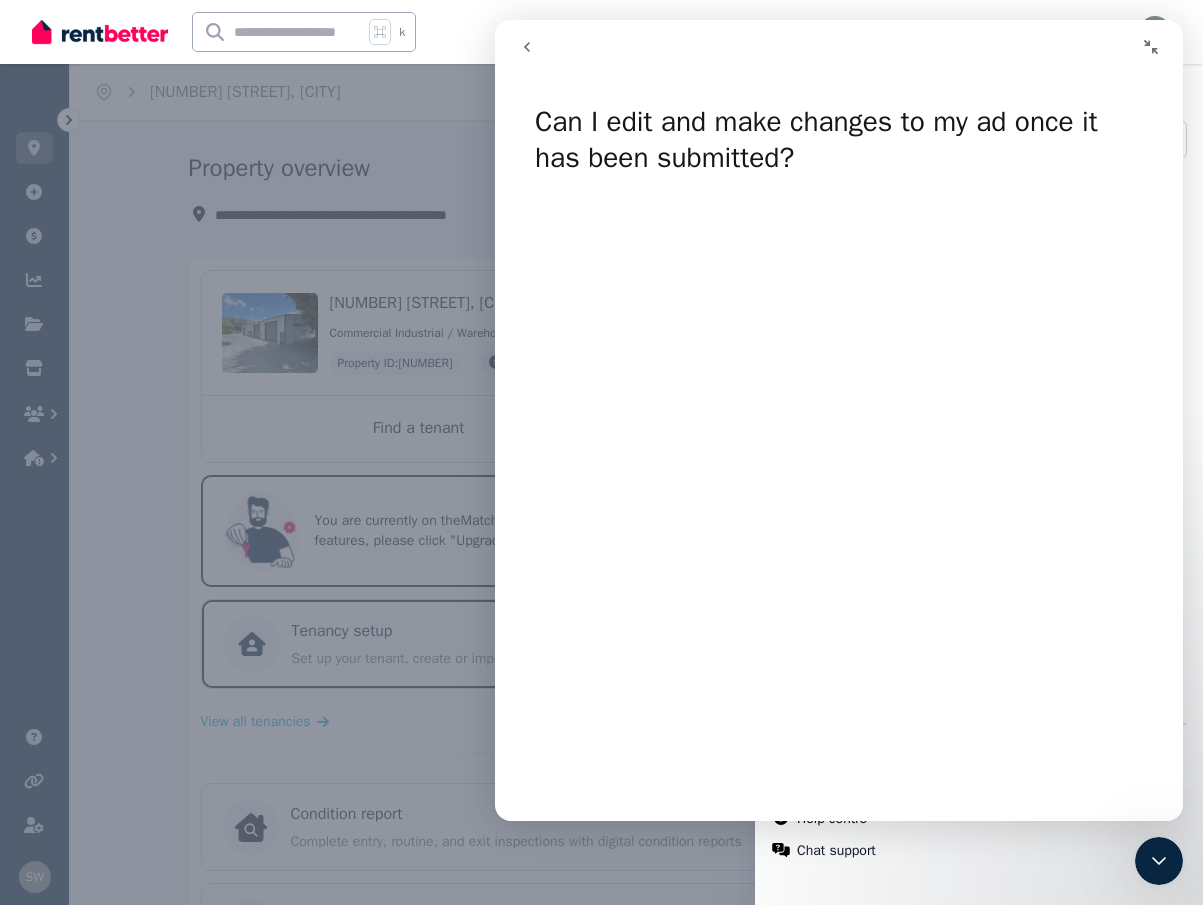click 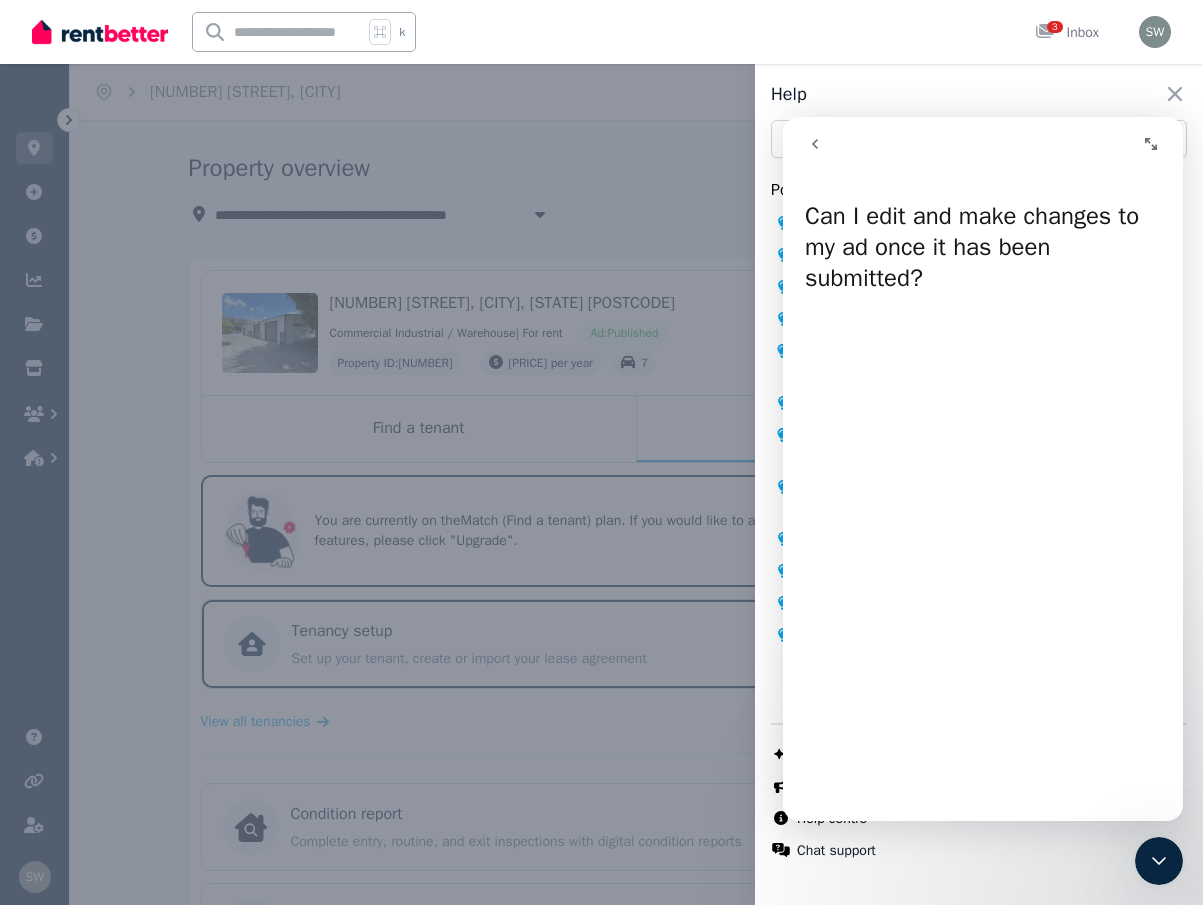 click on "Help Close panel Popular topics What is RentBetter? Conducting Viewings (or Inspections) My documents Advertising Your Property Which websites do you advertise on and what type of ads do you run? What will my ad look like? Can I edit and make changes to my ad once it has been submitted? Can I upgrade my ad to a priority listing on realestate.com.au? Will I get confirmation that my ad has been posted? Managing Applications Managing Enquiries Running Tenant Checks Chat with us live What's new in RentBetter? Give feedback Help centre Chat support" at bounding box center (601, 452) 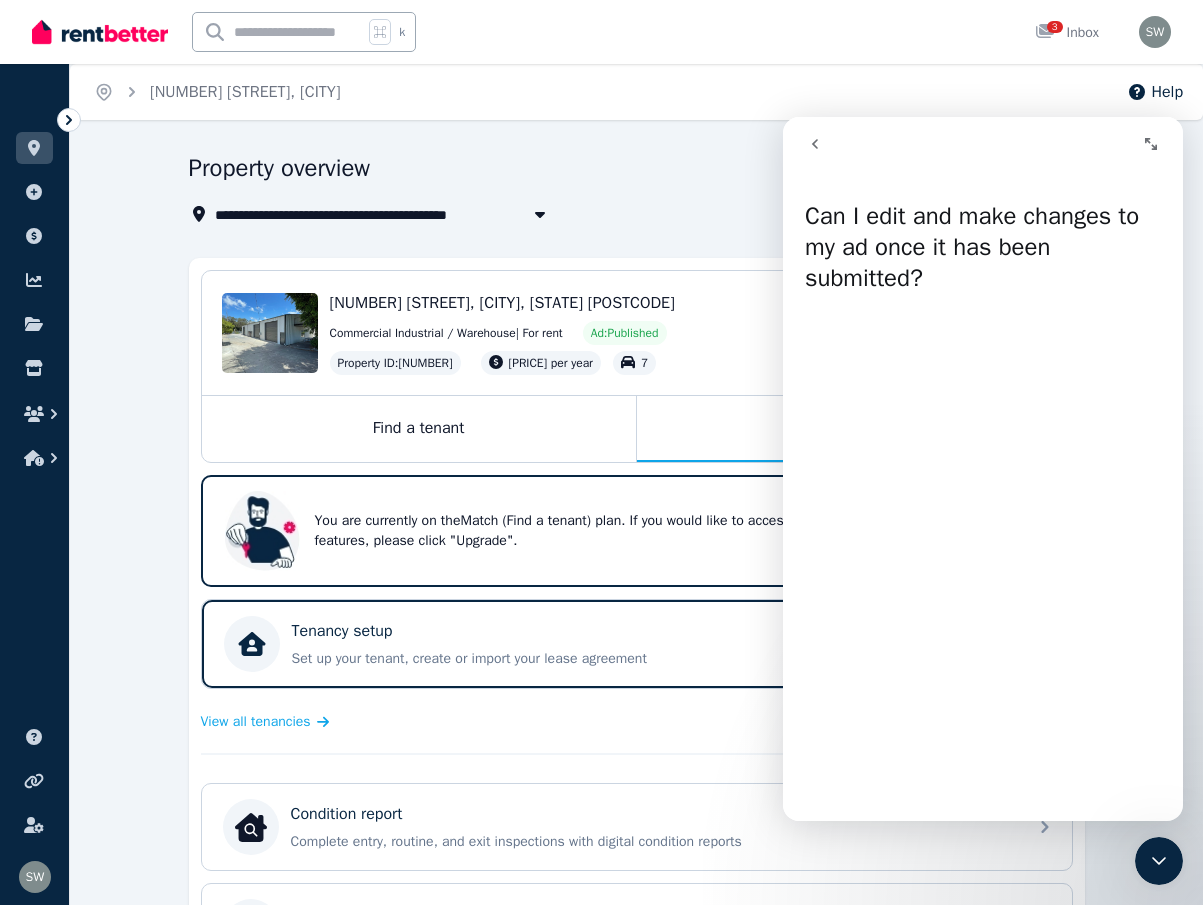 click at bounding box center (1151, 144) 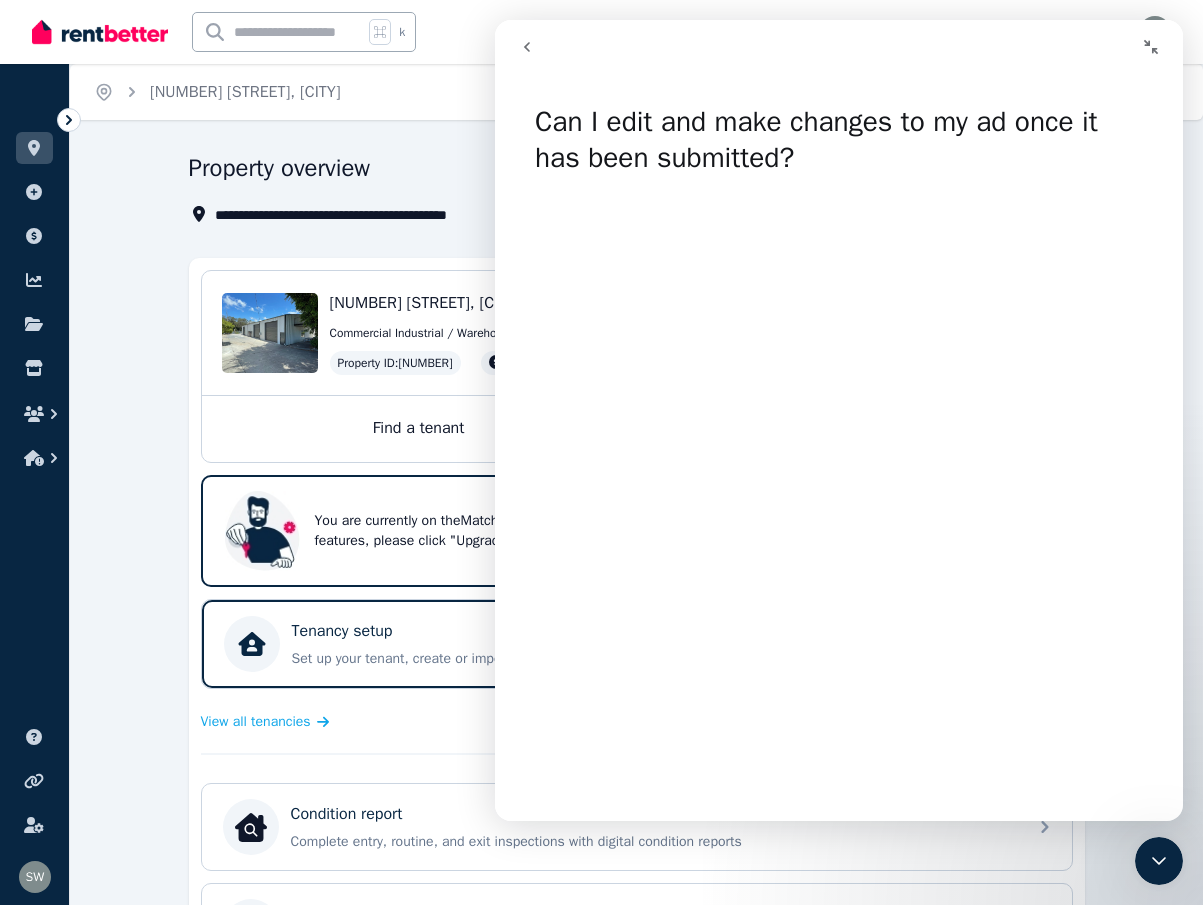 click at bounding box center [1151, 47] 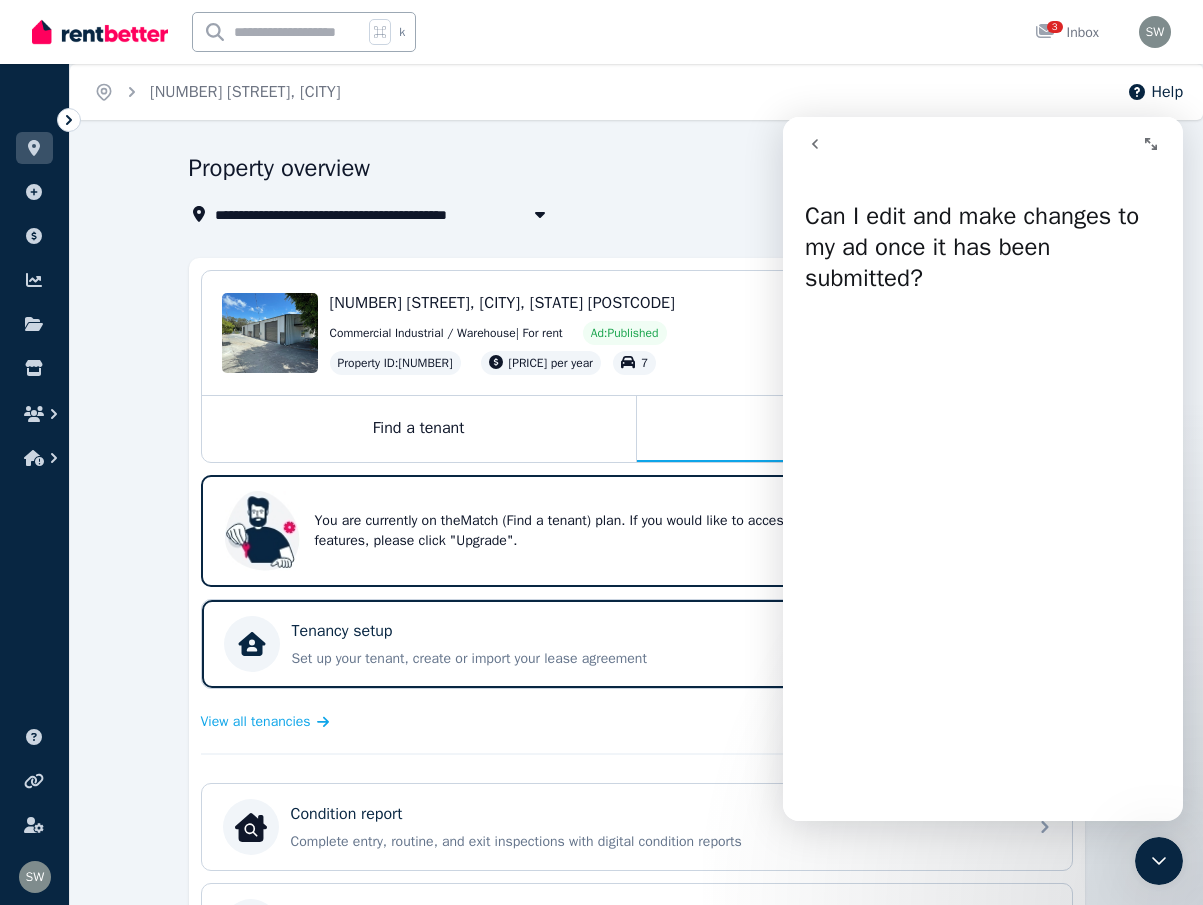 click 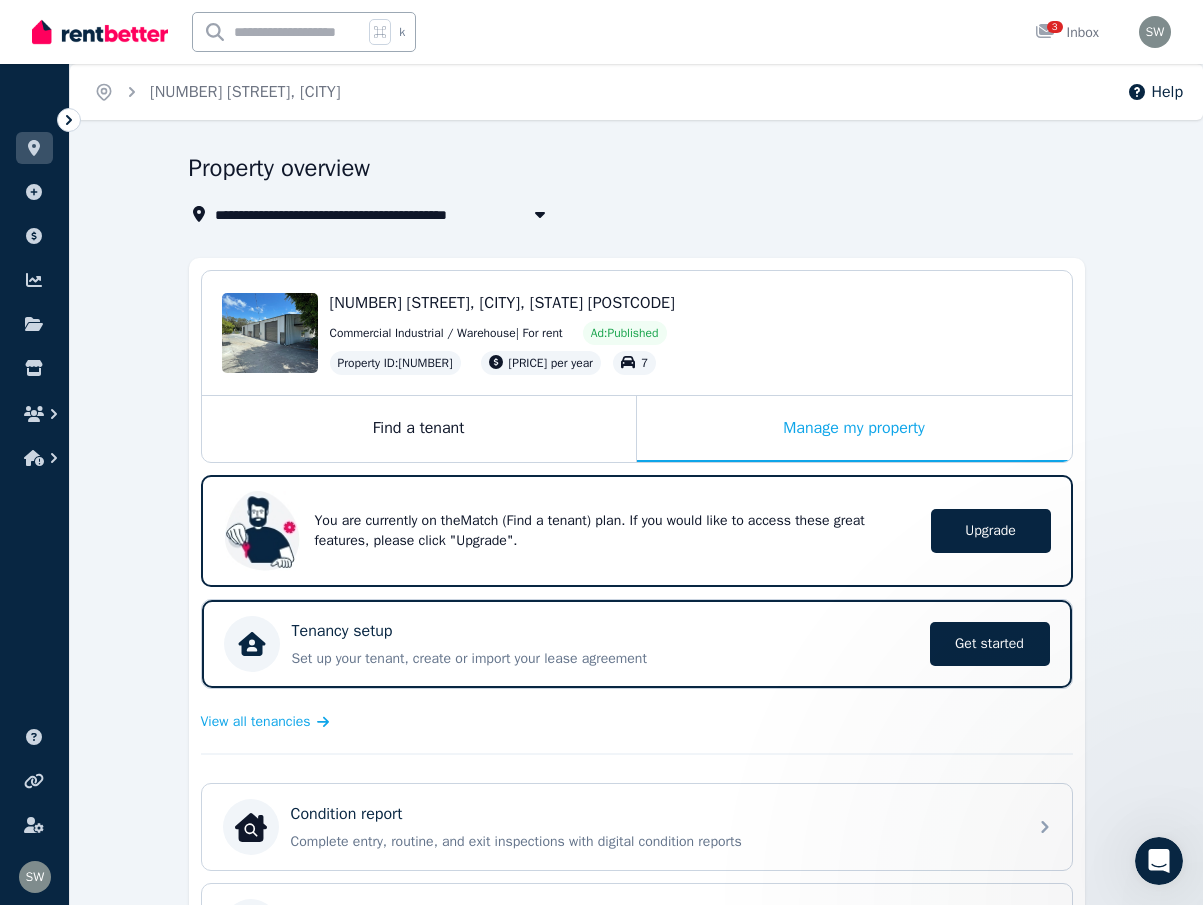 scroll, scrollTop: 0, scrollLeft: 0, axis: both 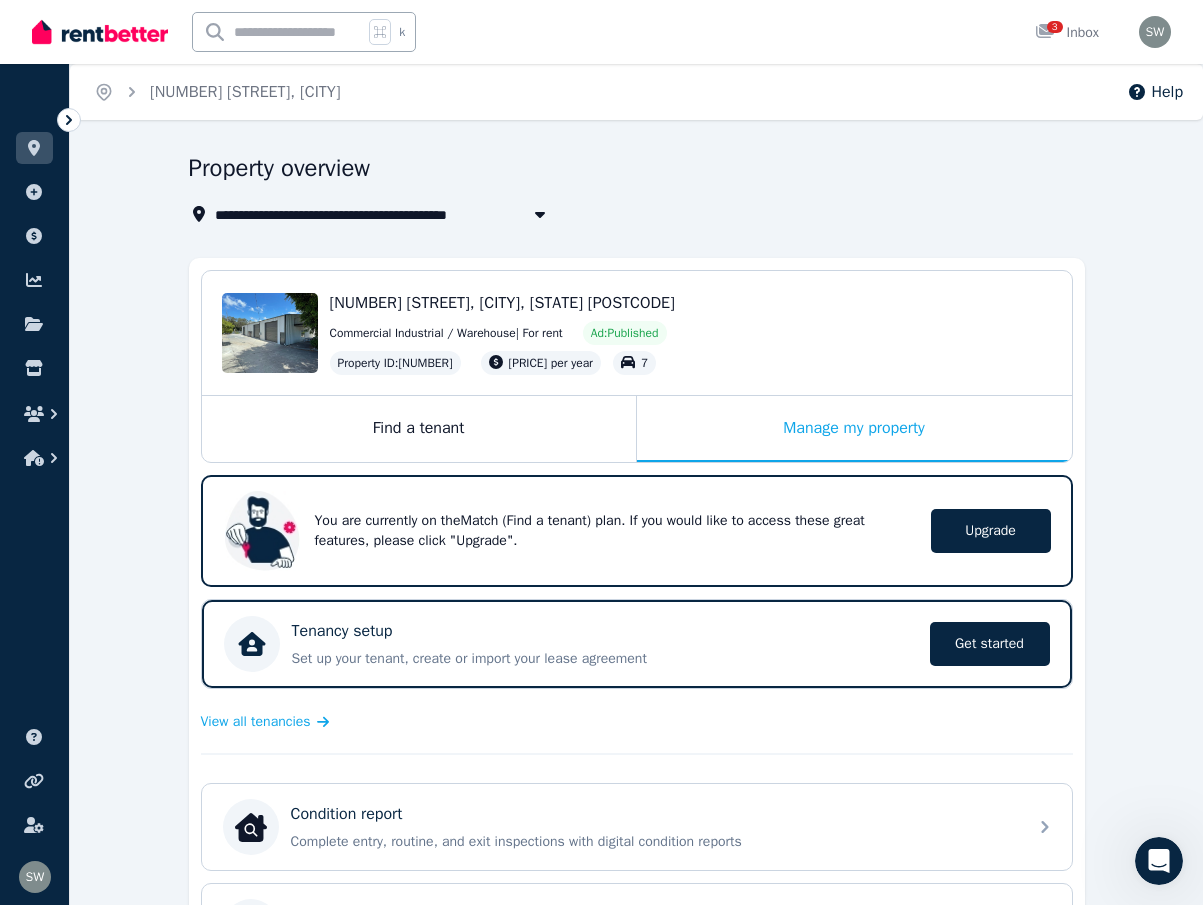 click on "Property overview [NUMBER] [STREET], [CITY], [STATE] [POSTCODE] Edit [NUMBER] [STREET], [CITY], [STATE] [POSTCODE] [STATE_CODE] [POSTCODE] Commercial   Industrial / Warehouse  | For rent Ad:  Published Property ID :  [NUMBER] [PRICE] per year [NUMBER] Find a tenant Manage my property You are currently on the  Match (Find a tenant) plan . If you would like to access these great features, please click "Upgrade". Upgrade Upgrade Tenancy setup Set up your tenant, create or import your lease agreement Get started Get started View all tenancies Condition report Complete entry, routine, and exit inspections with digital condition reports Expenses Record any expenses for your property and feed them into the reports Tenant bills Send bills to your tenant and keep track of the payment status Maintenance and repairs Track and manage maintenance requests from your tenant Compliance and smoke alarms ... Finance report Tenant messaging Delete property" at bounding box center [636, 755] 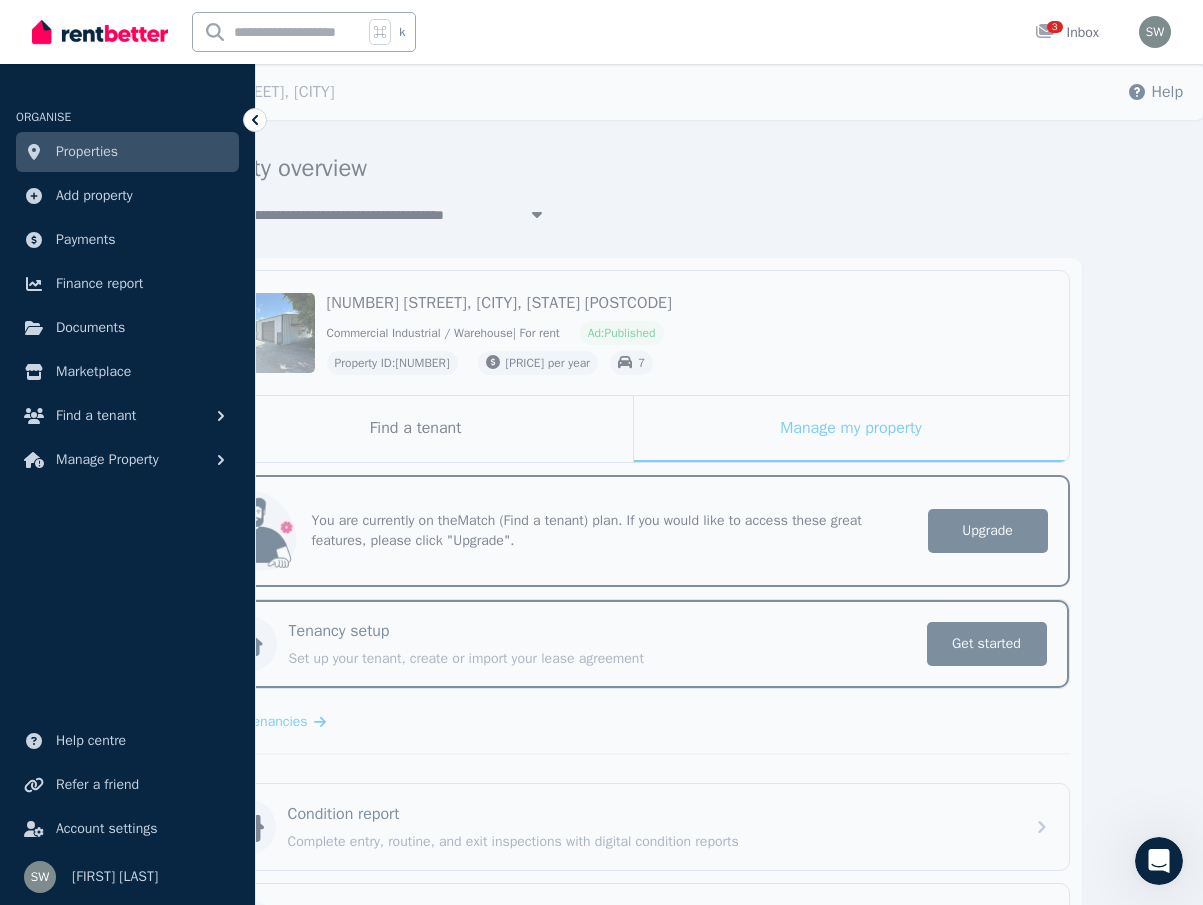 click on "Properties" at bounding box center (87, 152) 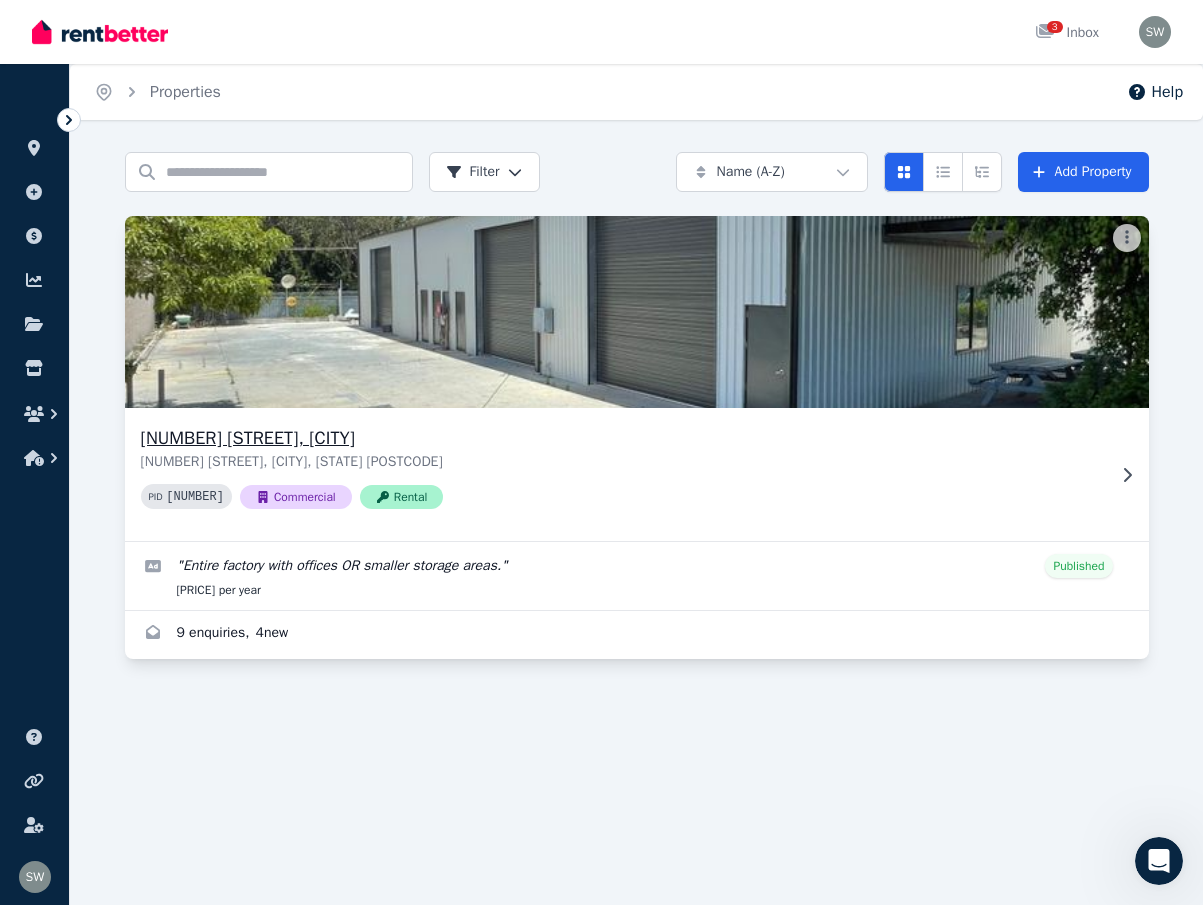 click 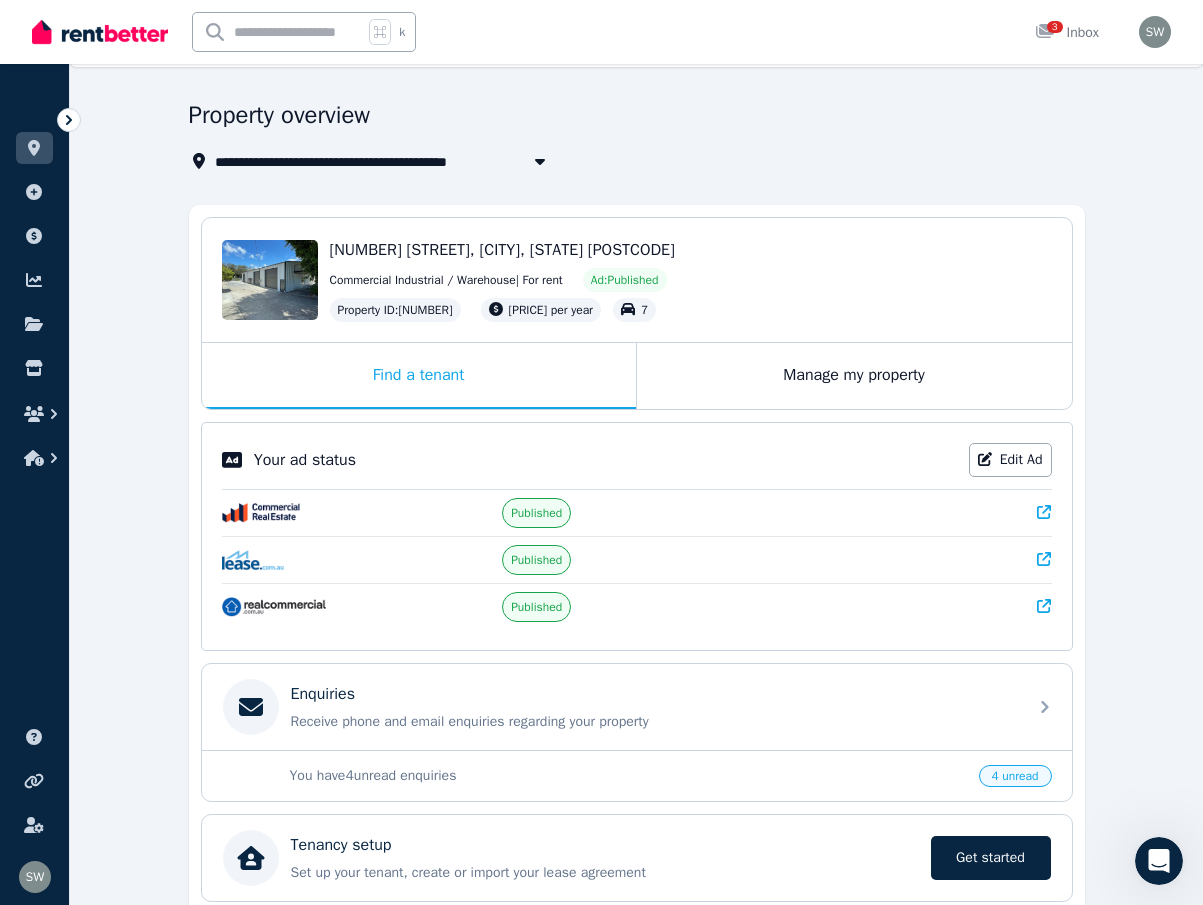 scroll, scrollTop: 53, scrollLeft: 0, axis: vertical 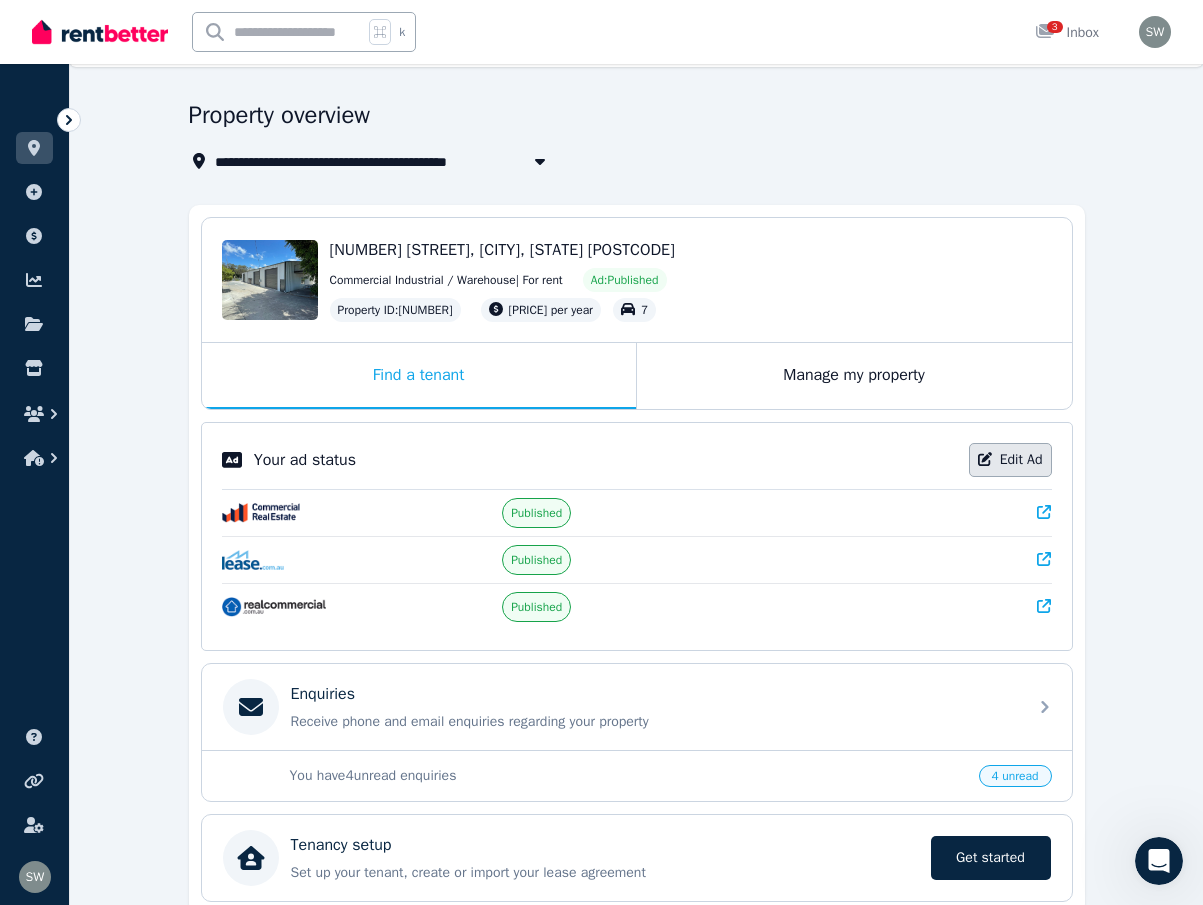 click on "Edit Ad" at bounding box center [1010, 460] 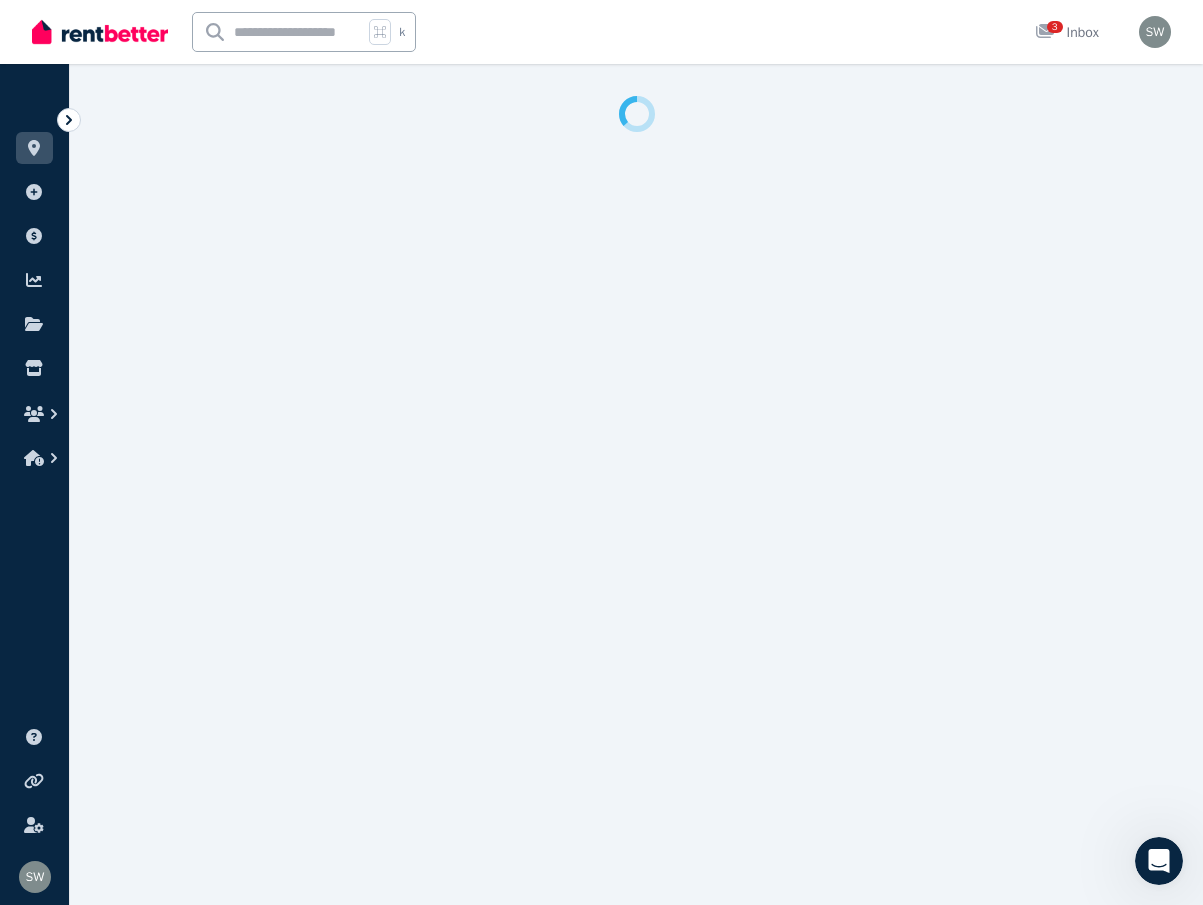 select on "**********" 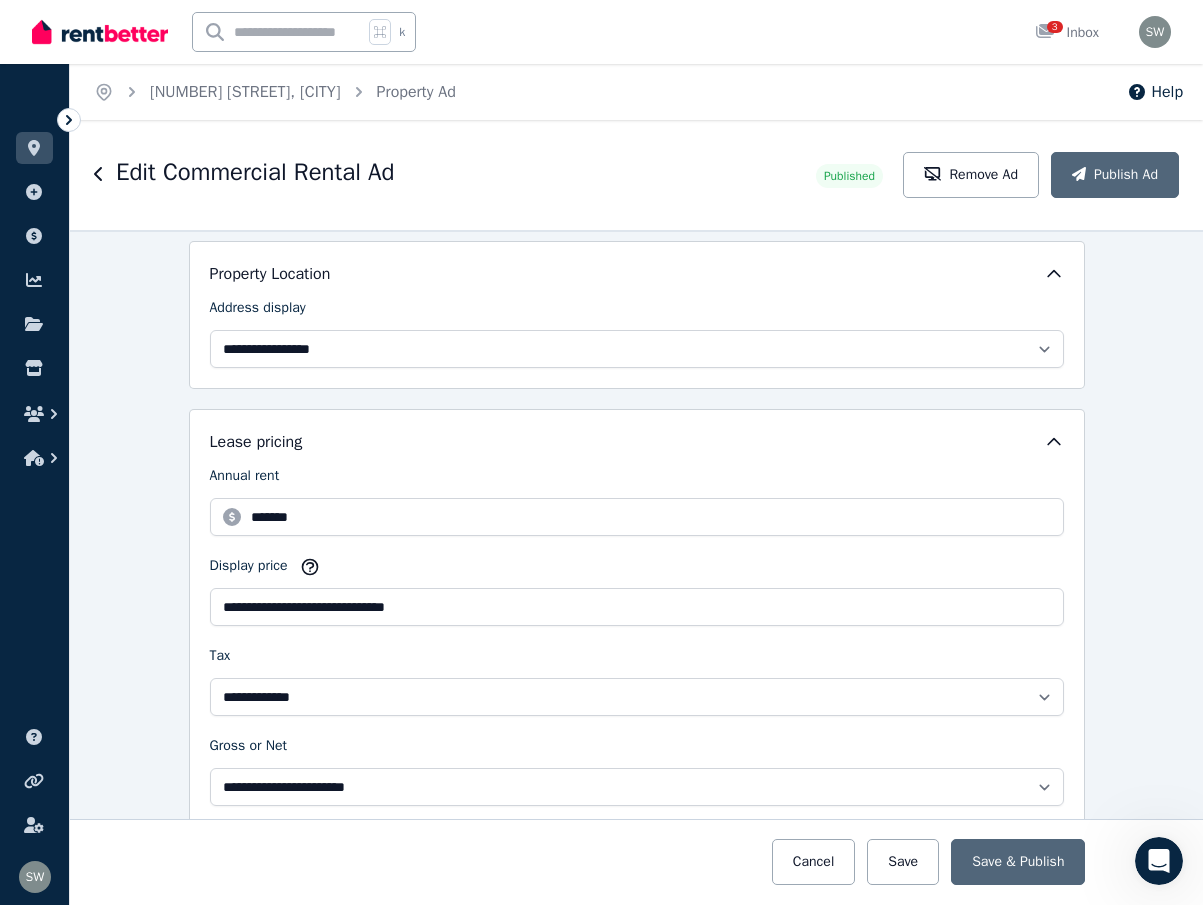 scroll, scrollTop: 443, scrollLeft: 0, axis: vertical 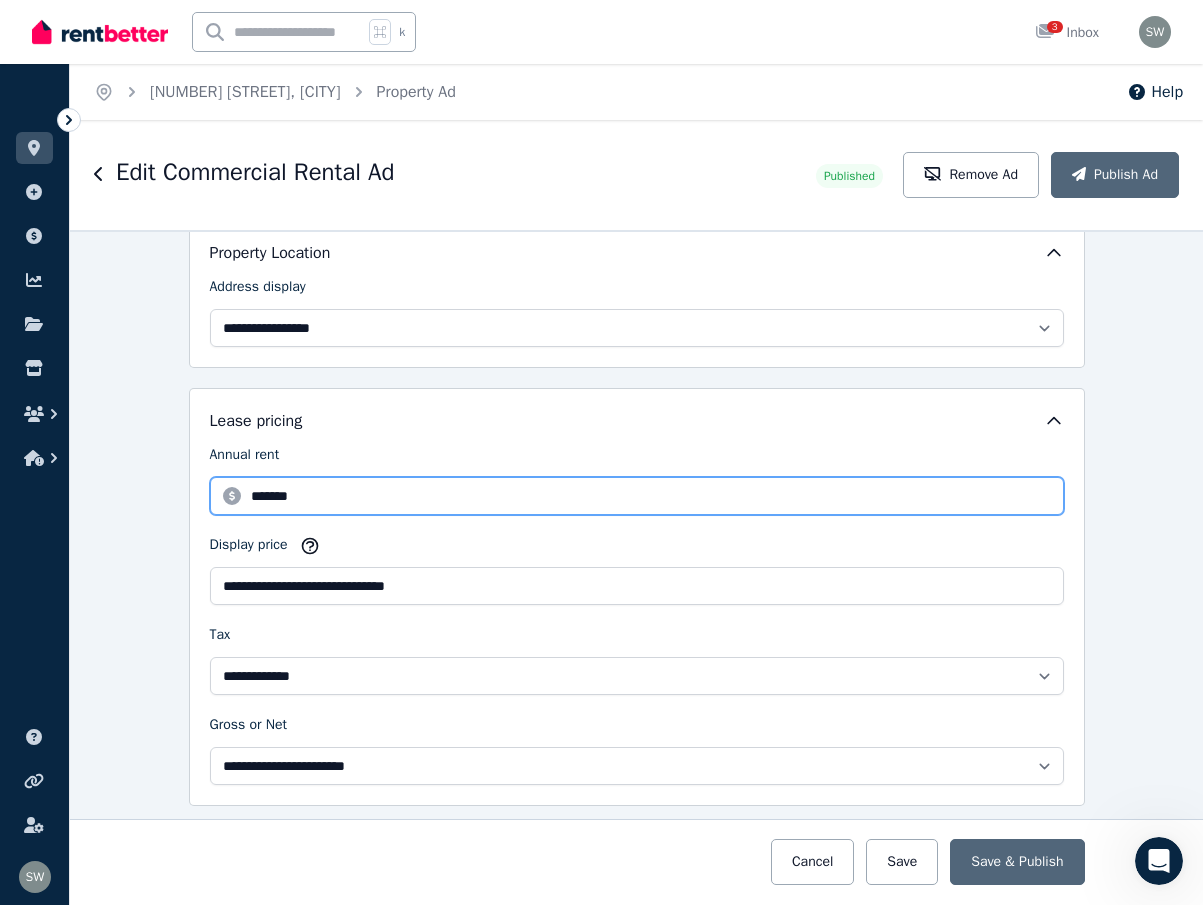 drag, startPoint x: 315, startPoint y: 496, endPoint x: 138, endPoint y: 482, distance: 177.55281 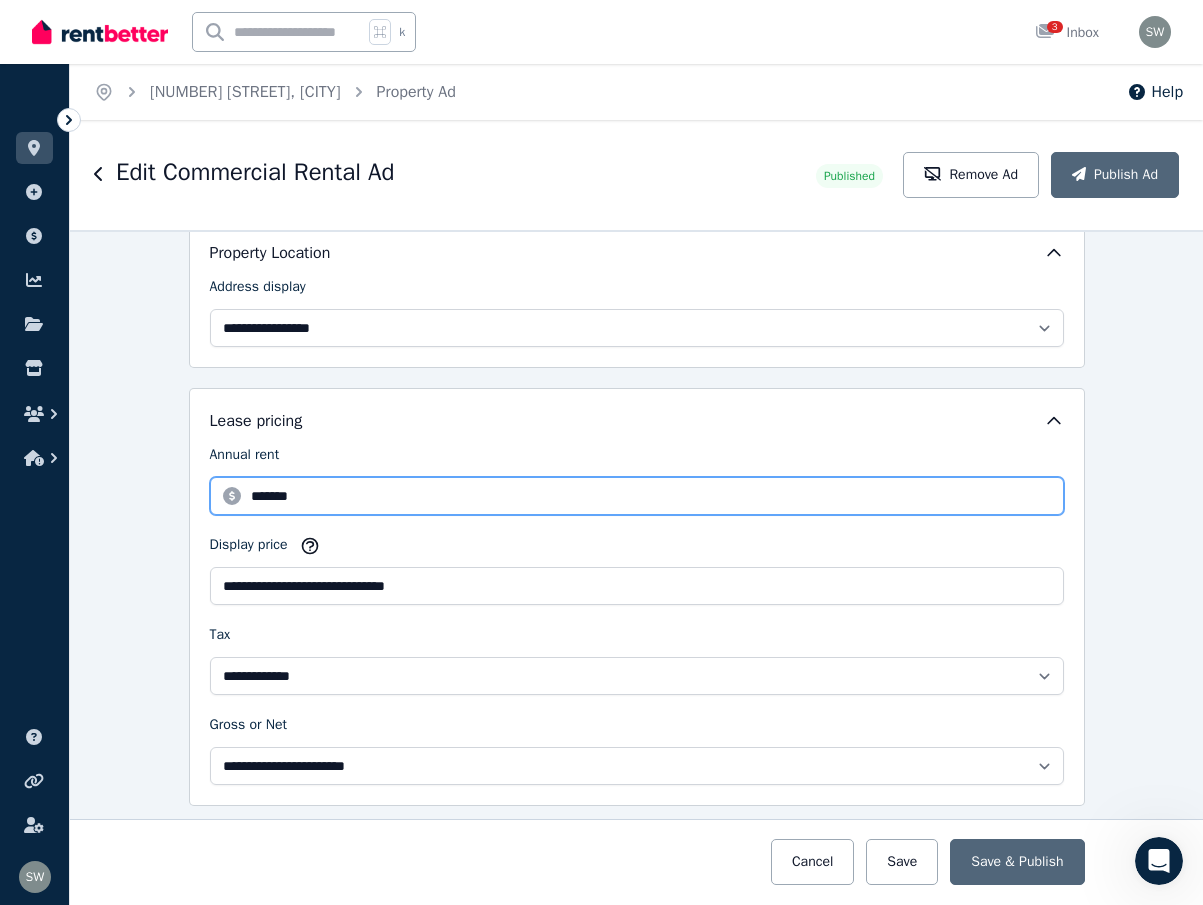click on "**********" at bounding box center [636, 567] 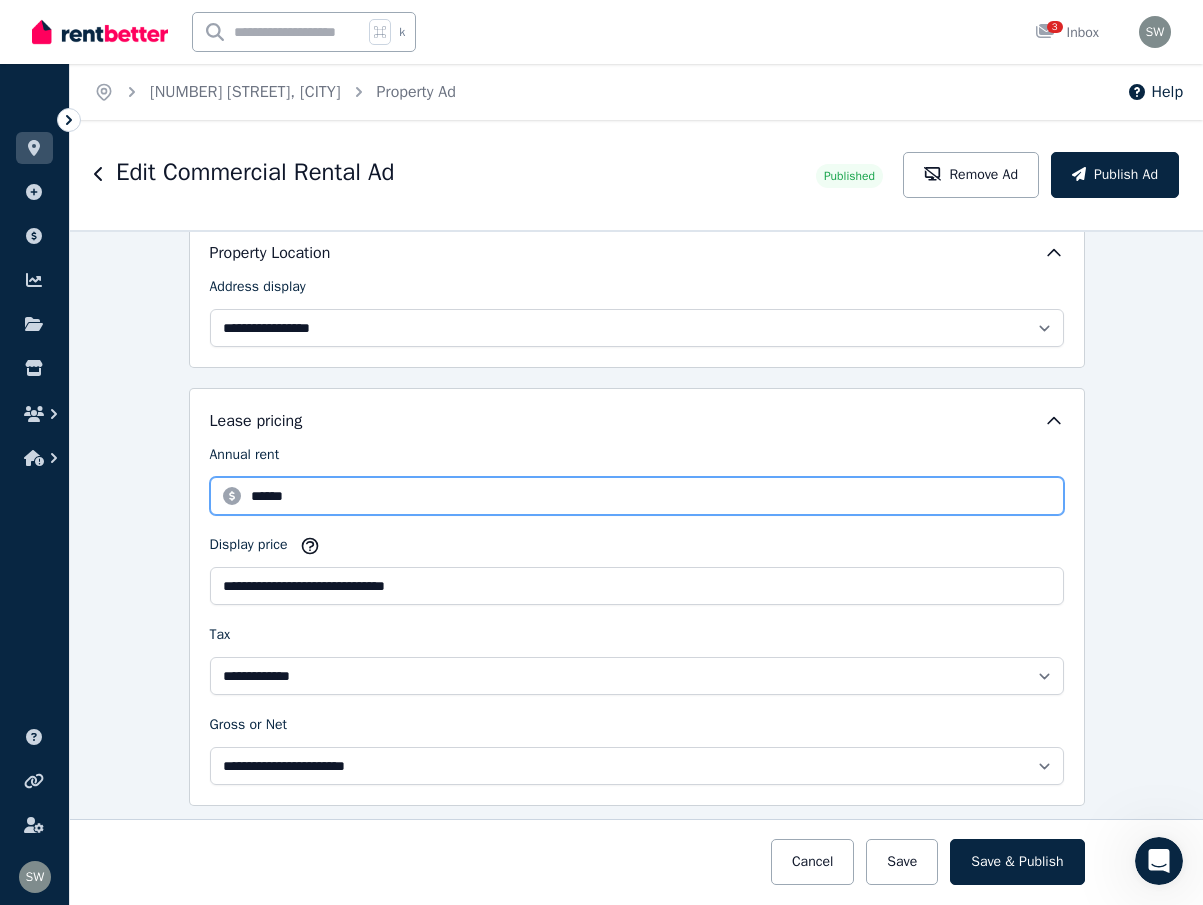 type on "******" 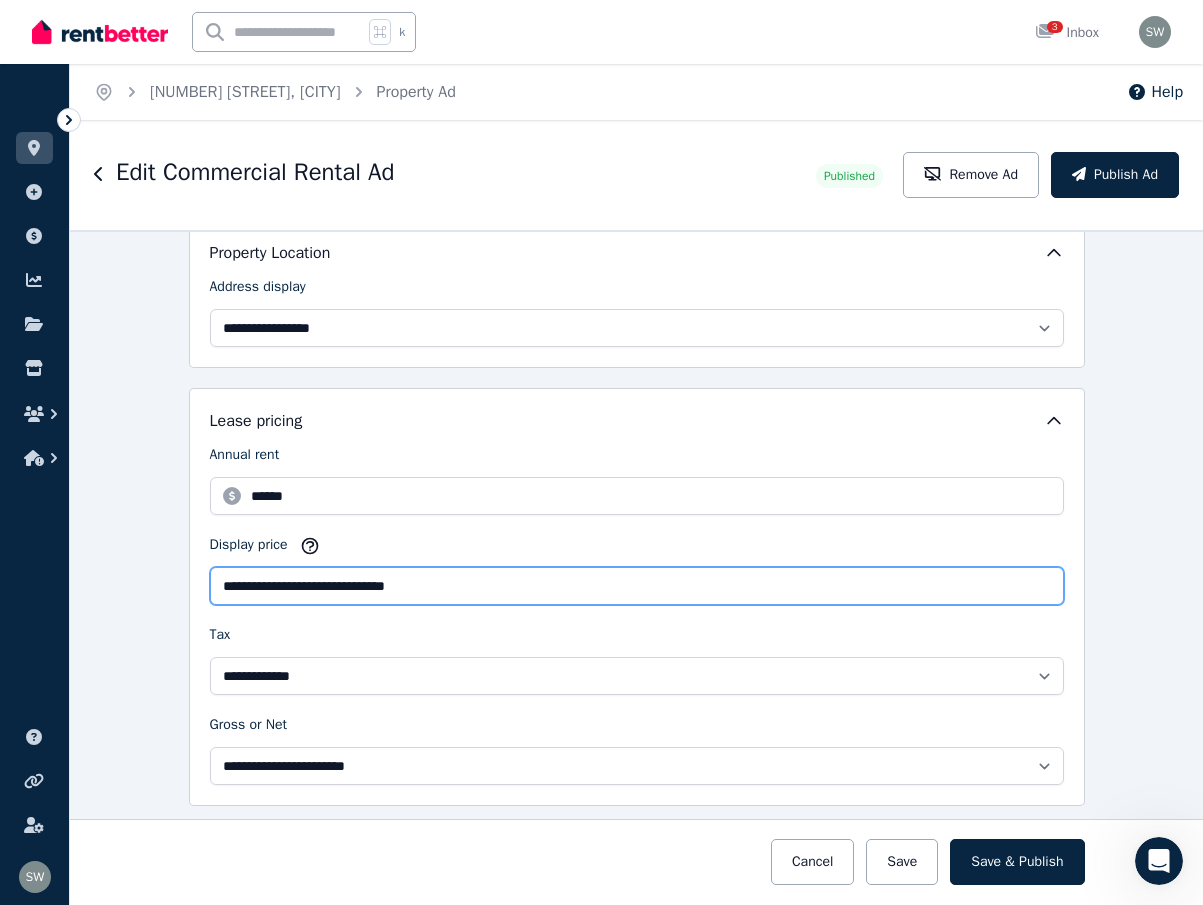 click on "**********" at bounding box center (637, 586) 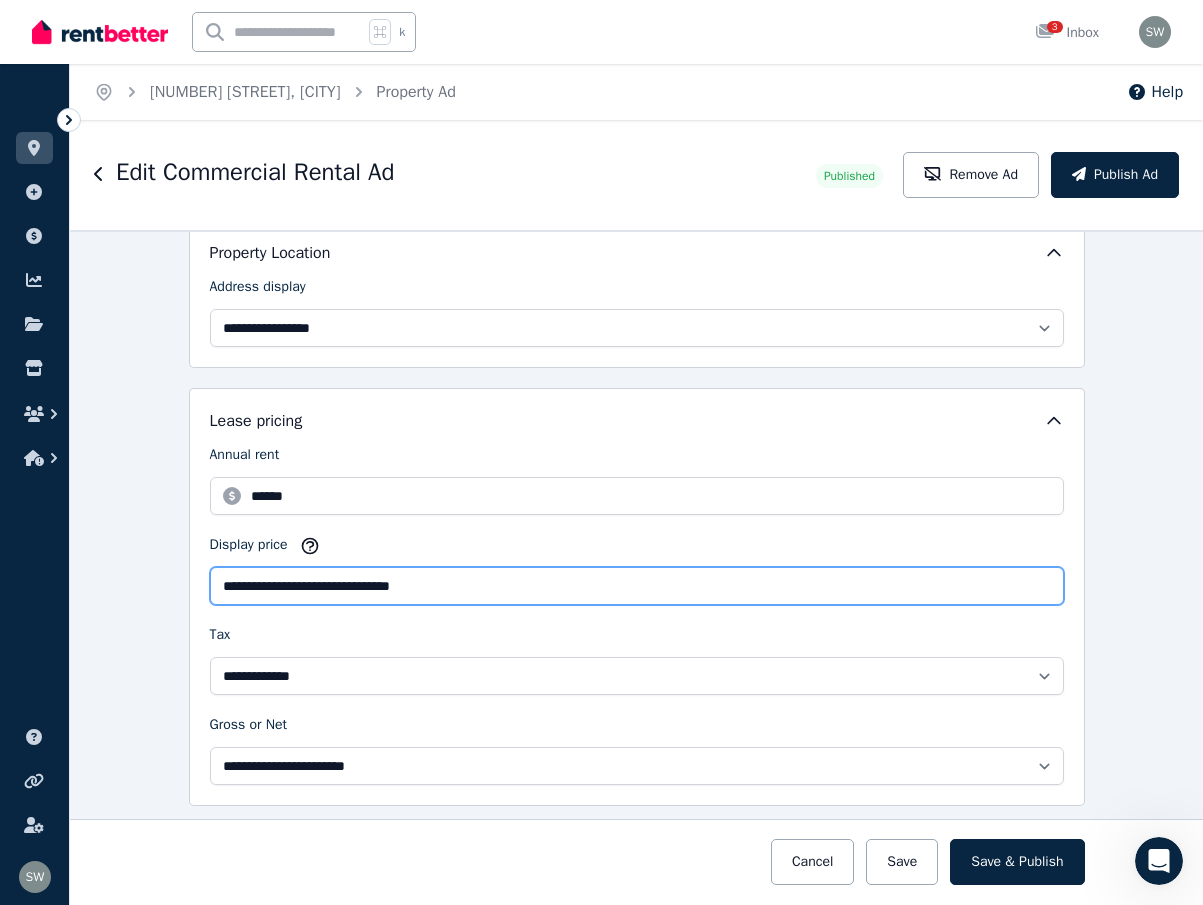click on "**********" at bounding box center (637, 586) 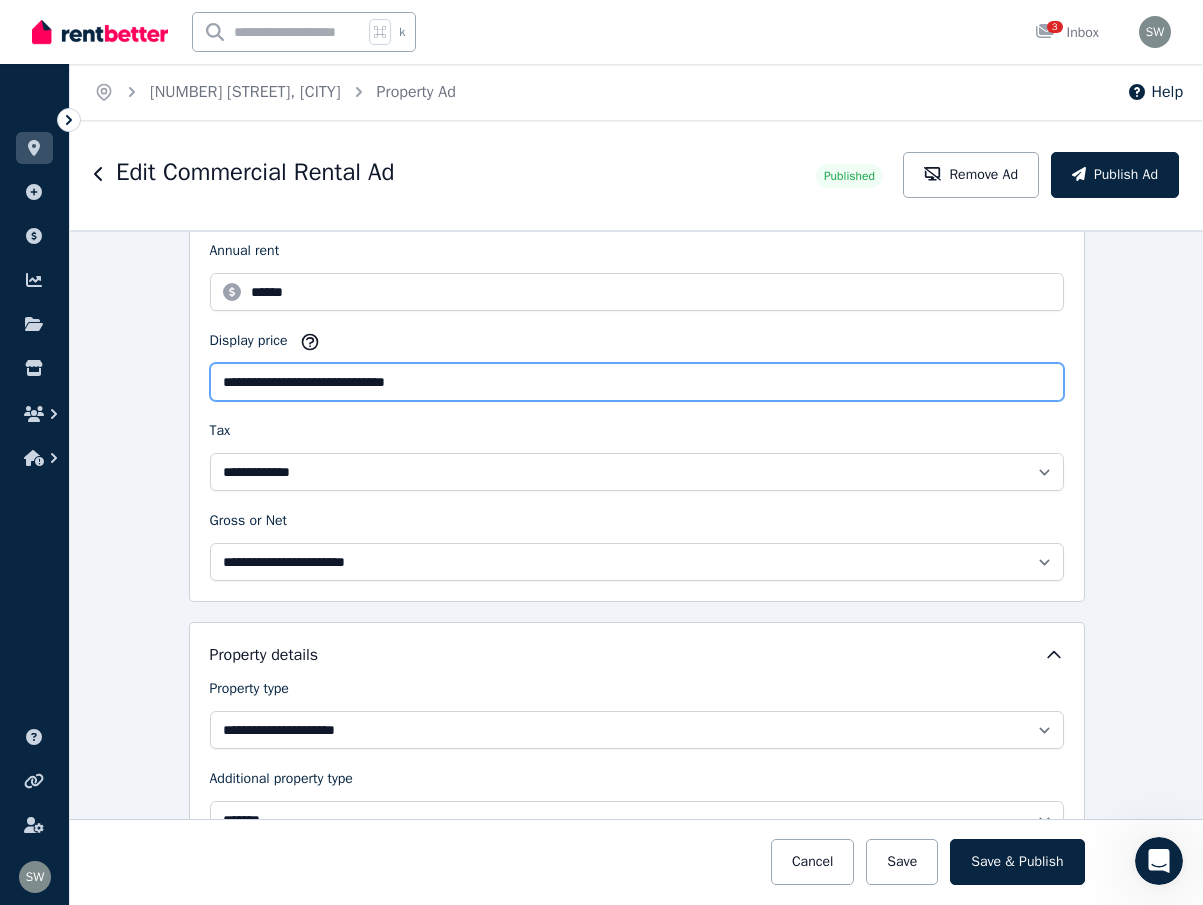 scroll, scrollTop: 643, scrollLeft: 0, axis: vertical 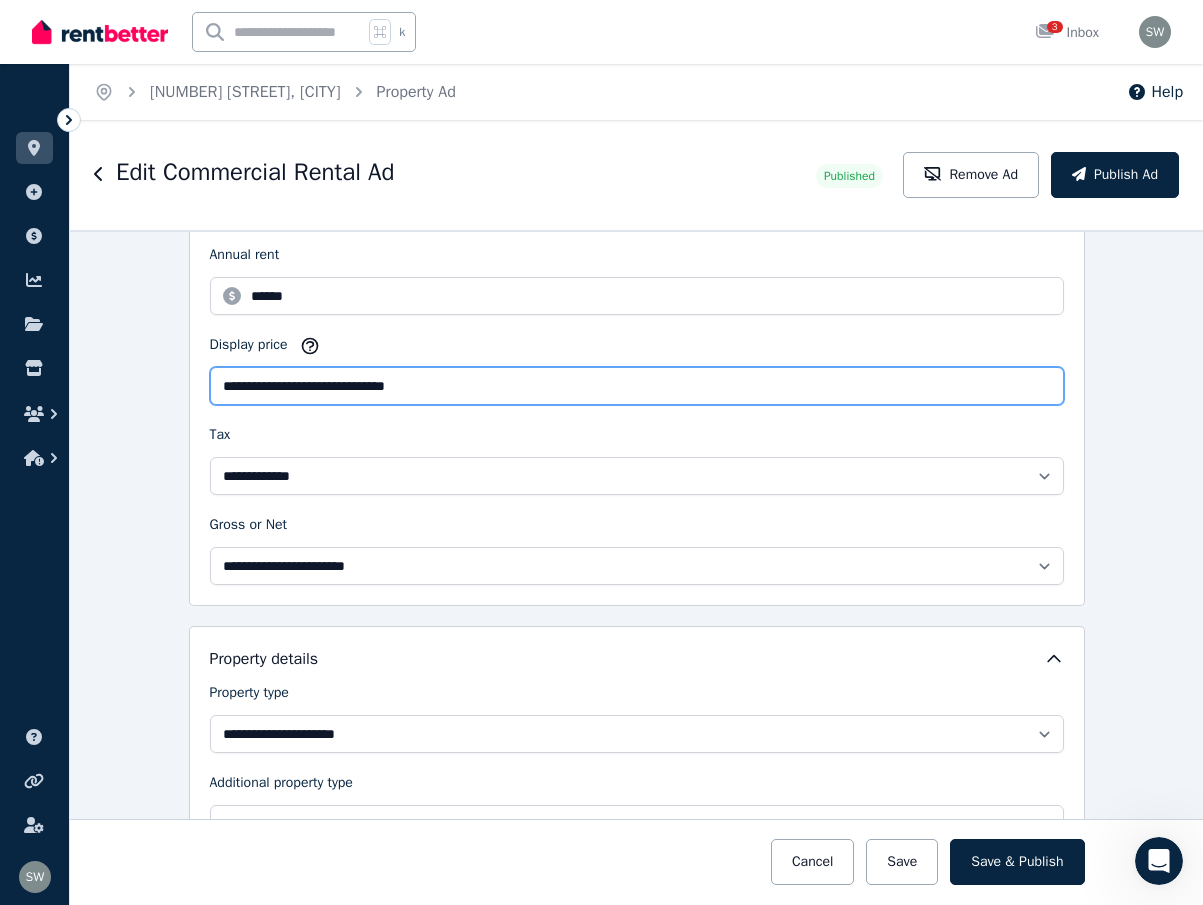 type on "**********" 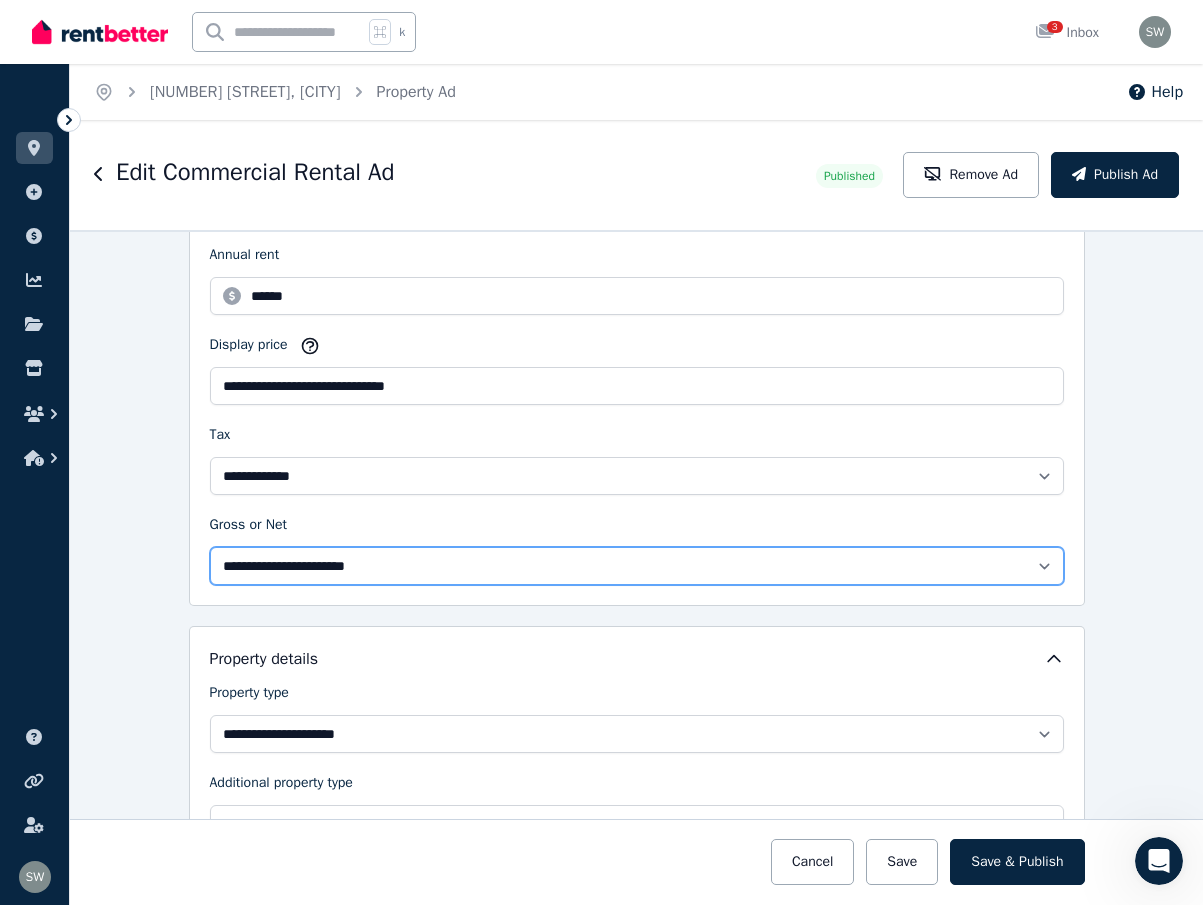 select on "**********" 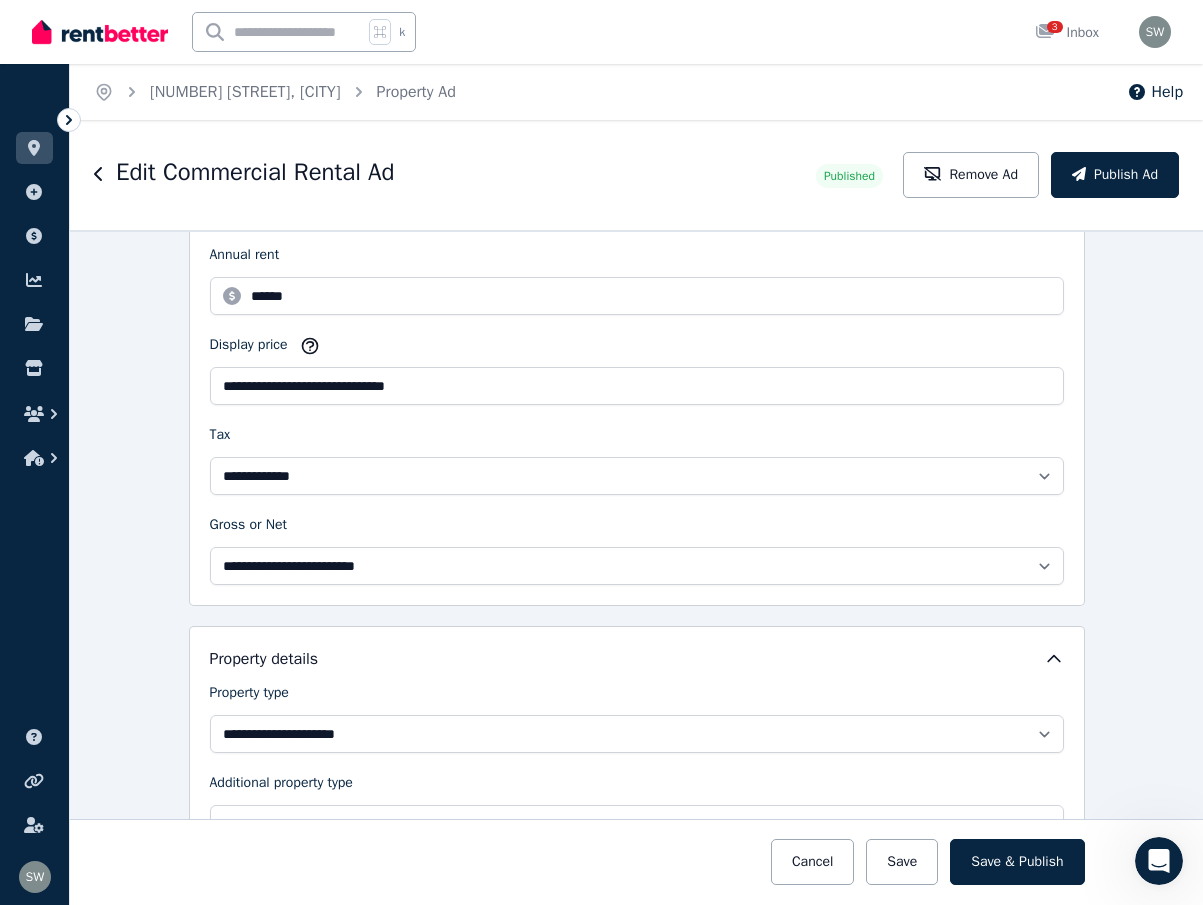 click on "Property details" at bounding box center [637, 659] 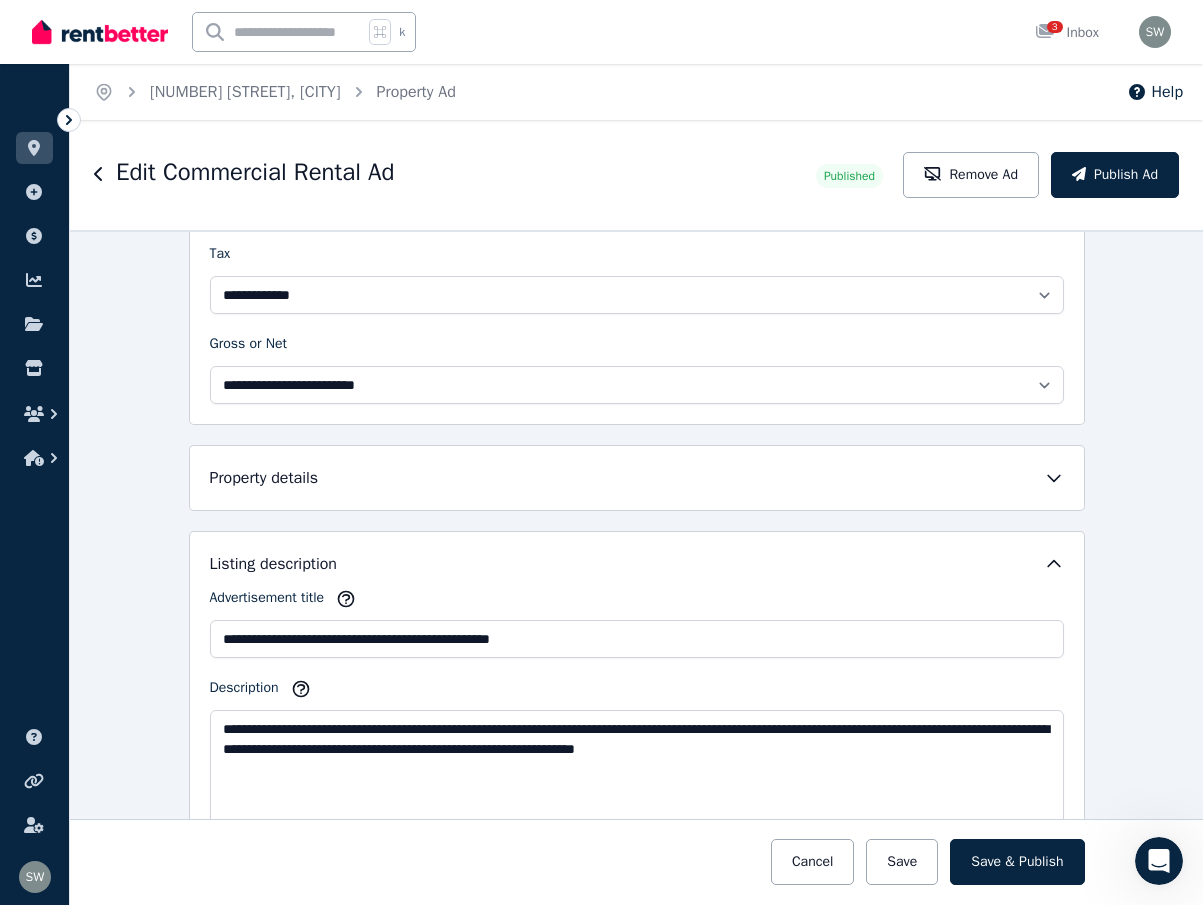 scroll, scrollTop: 814, scrollLeft: 0, axis: vertical 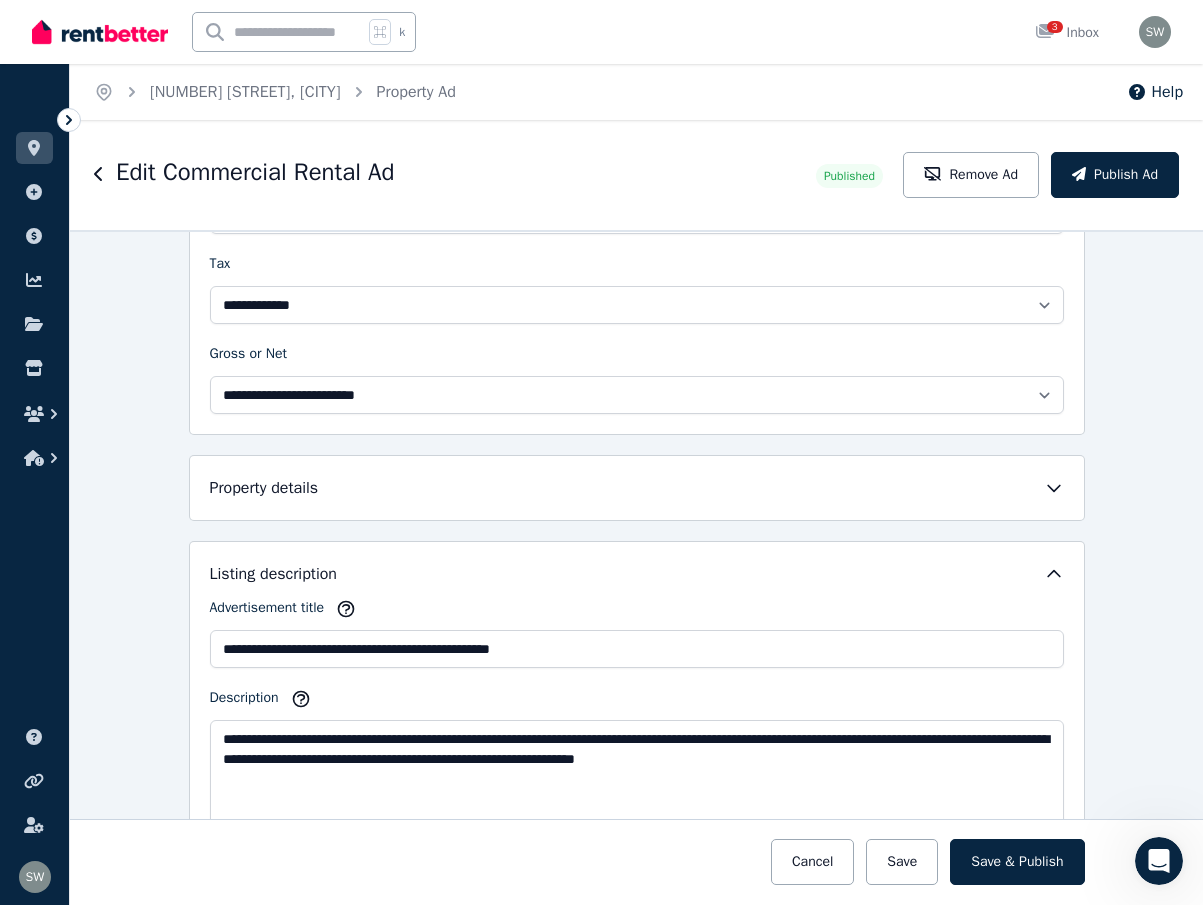 click on "Property details" at bounding box center [637, 488] 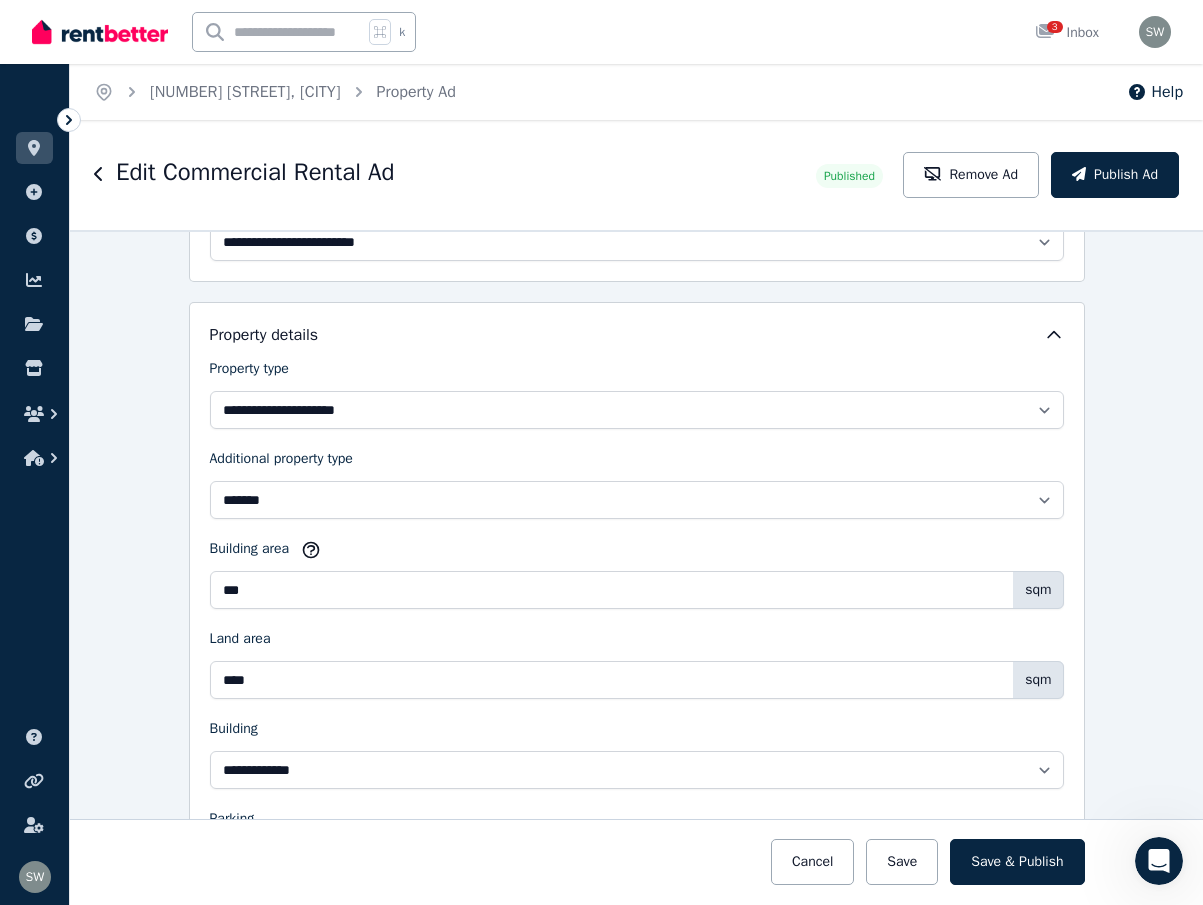 scroll, scrollTop: 969, scrollLeft: 0, axis: vertical 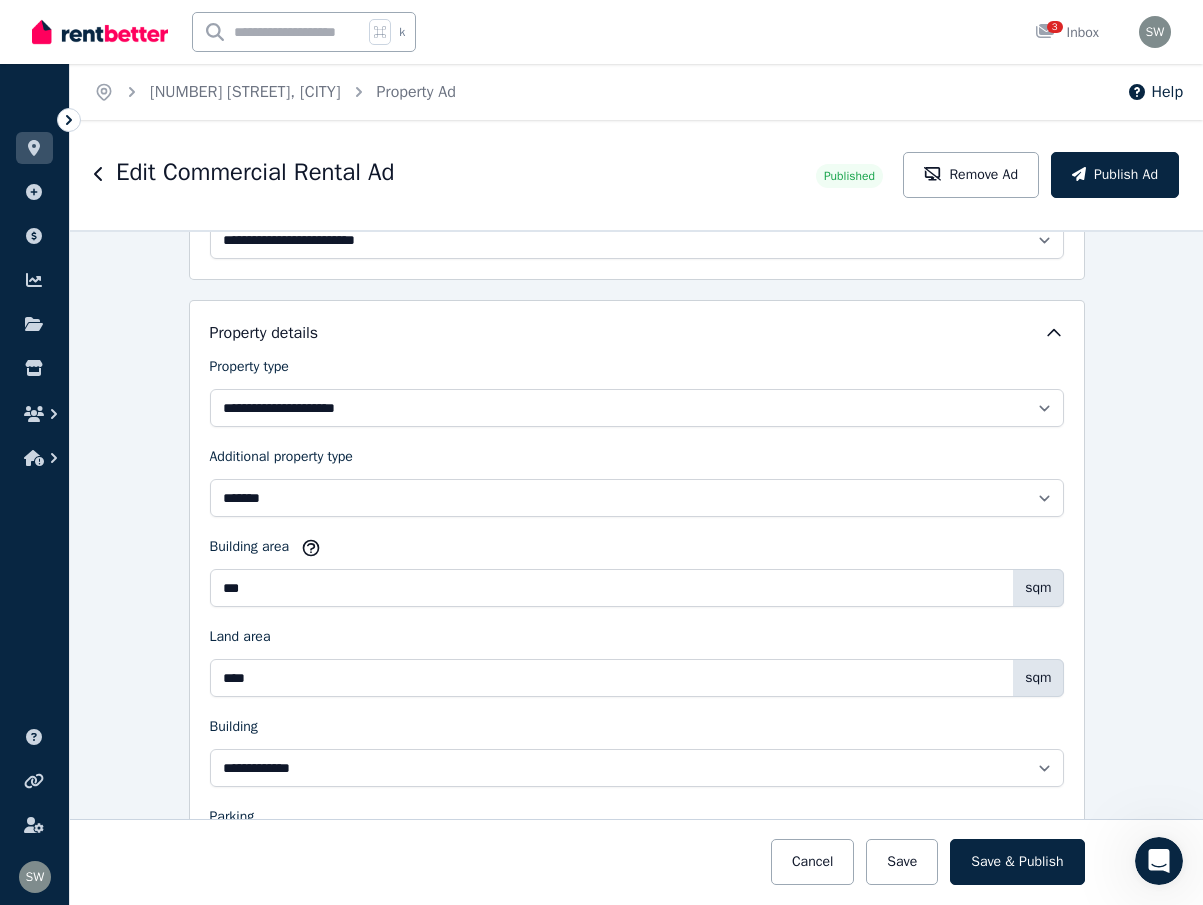 click 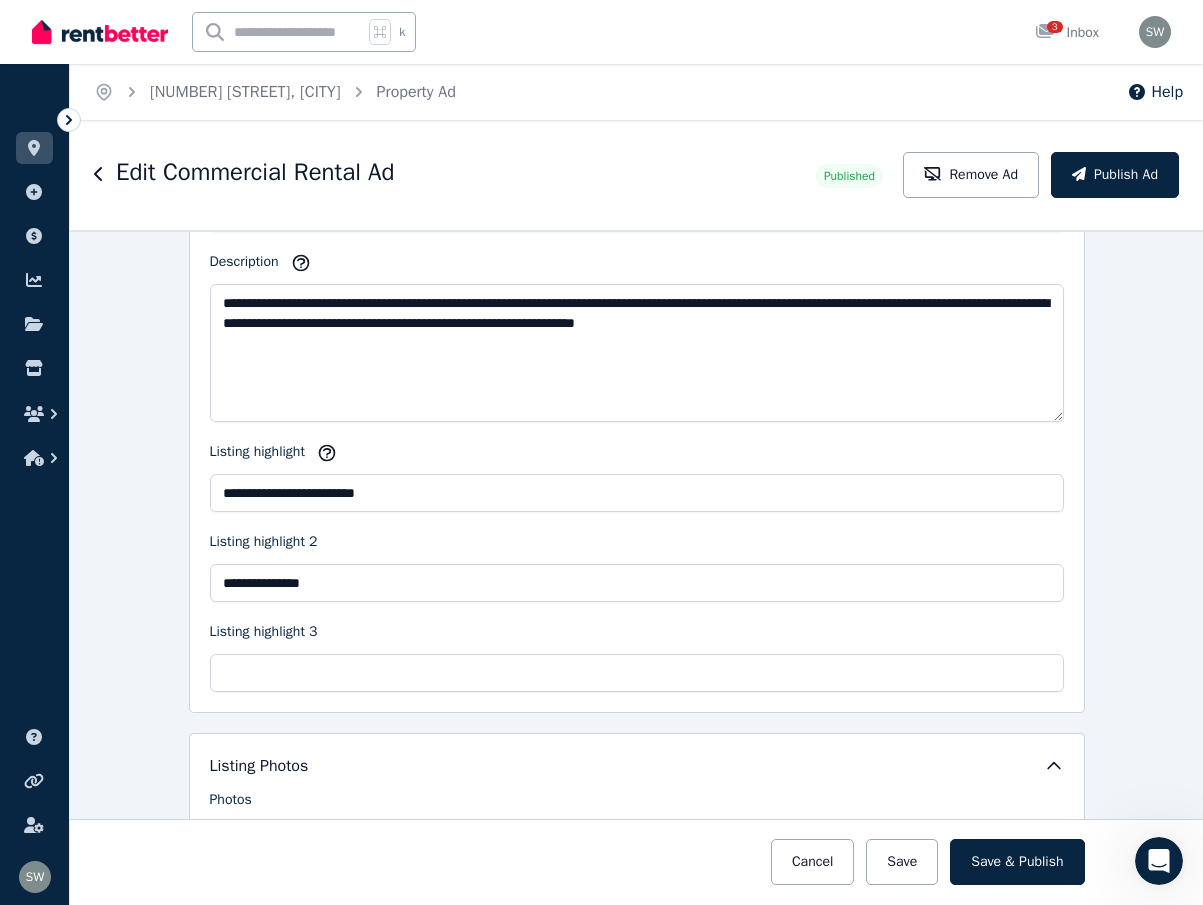 scroll, scrollTop: 1267, scrollLeft: 0, axis: vertical 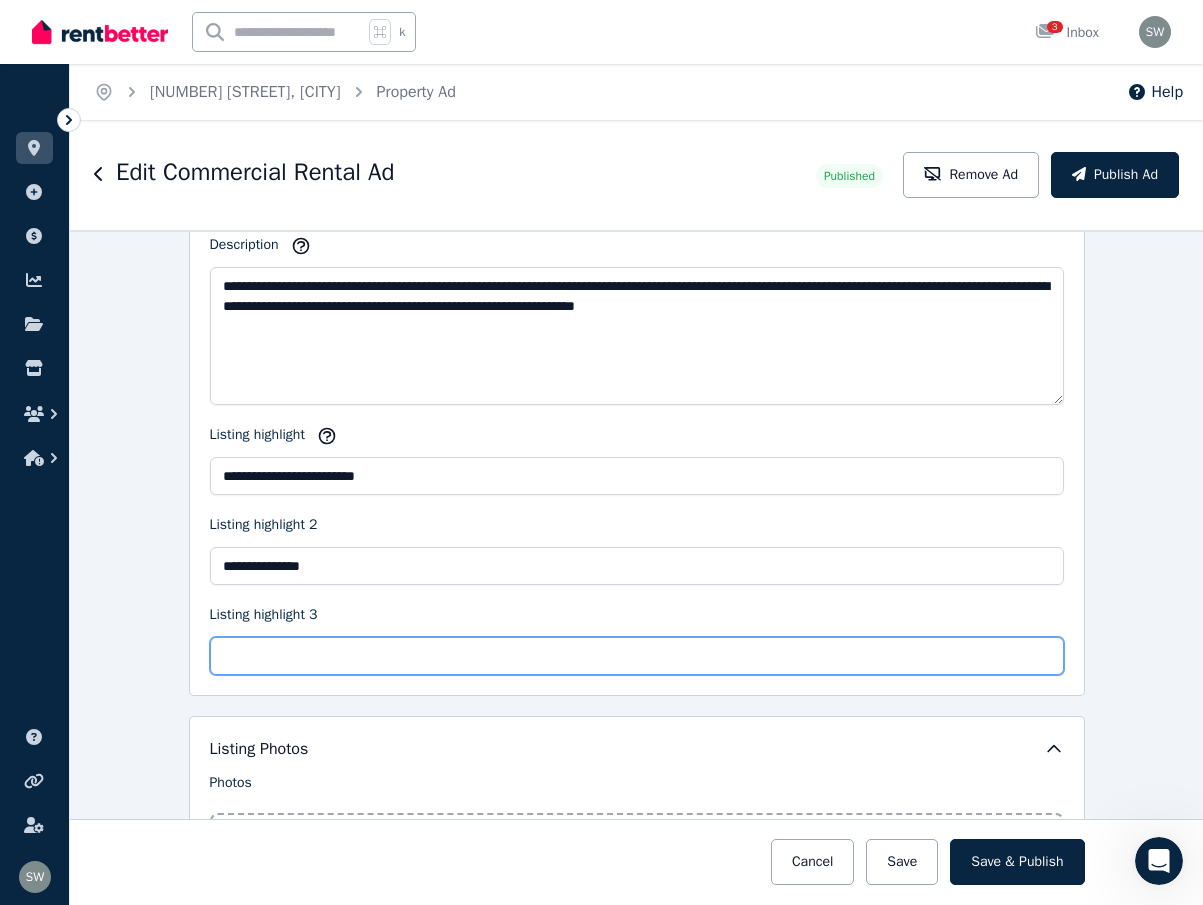 click on "Listing highlight 3" at bounding box center (637, 656) 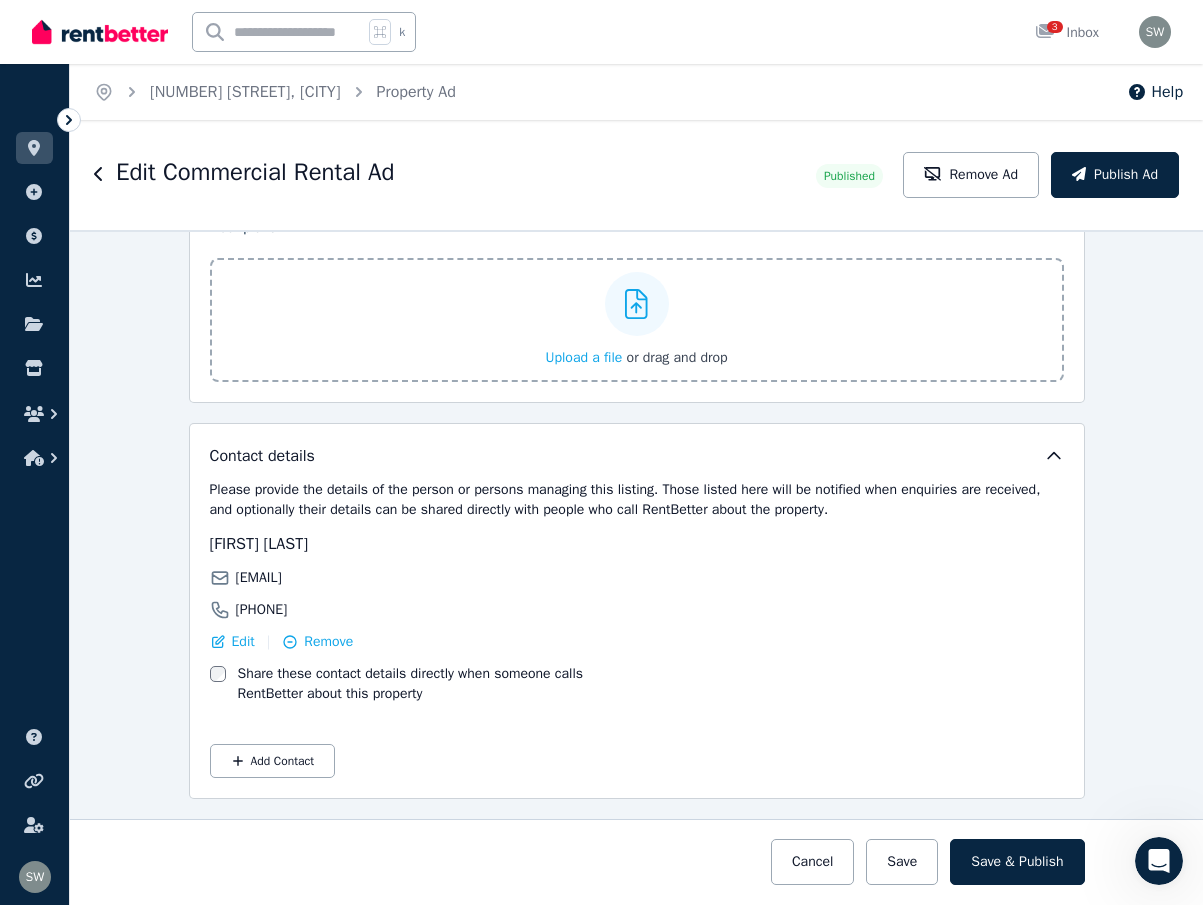 scroll, scrollTop: 2406, scrollLeft: 0, axis: vertical 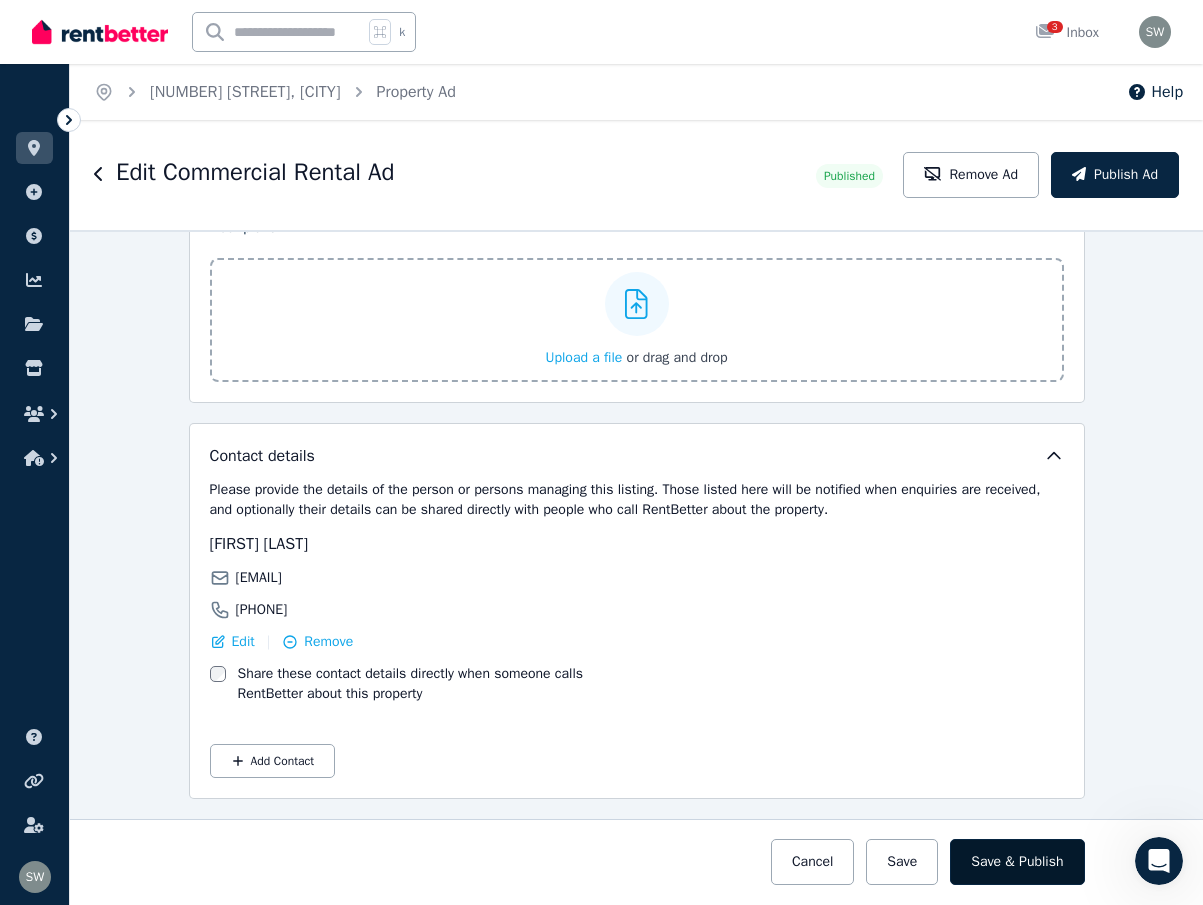 type on "**********" 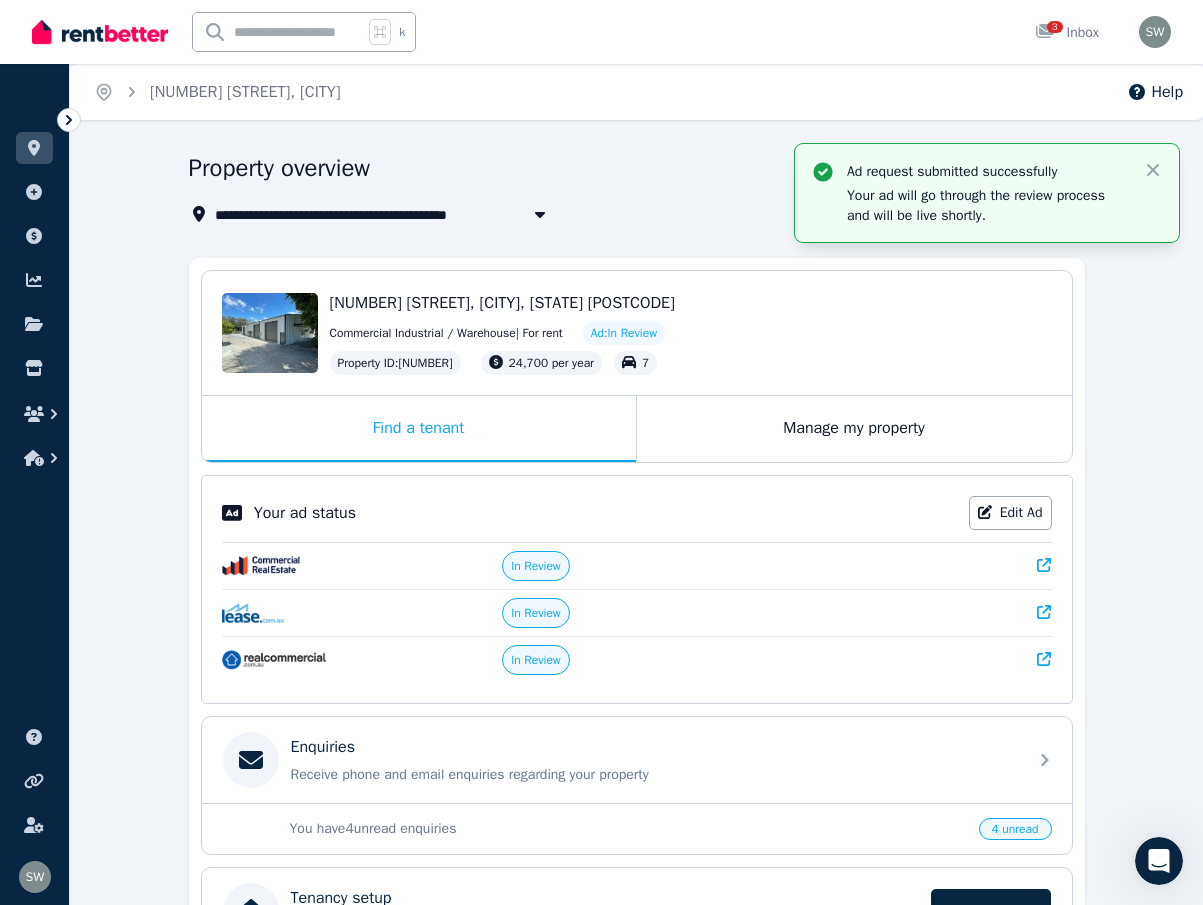 click at bounding box center (1155, 32) 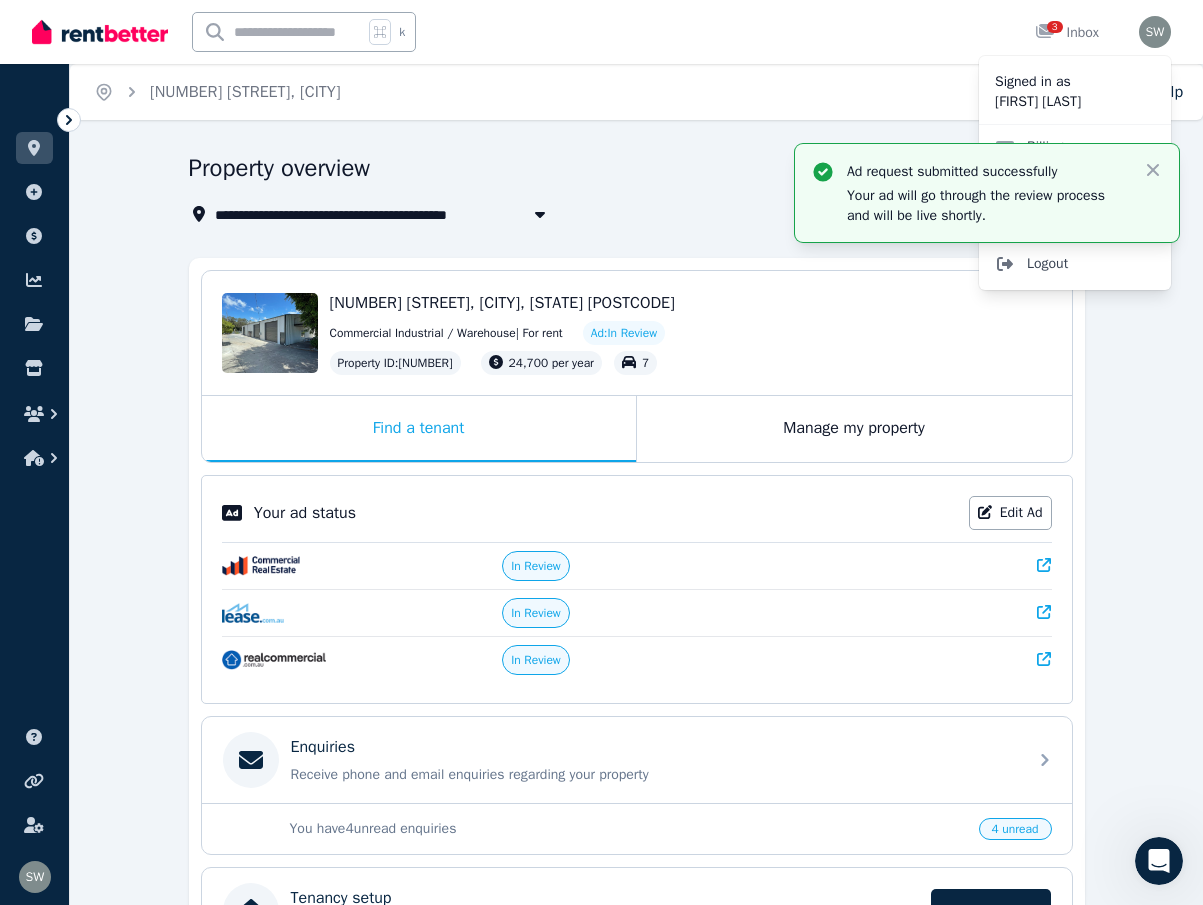 click on "Logout" at bounding box center [1075, 264] 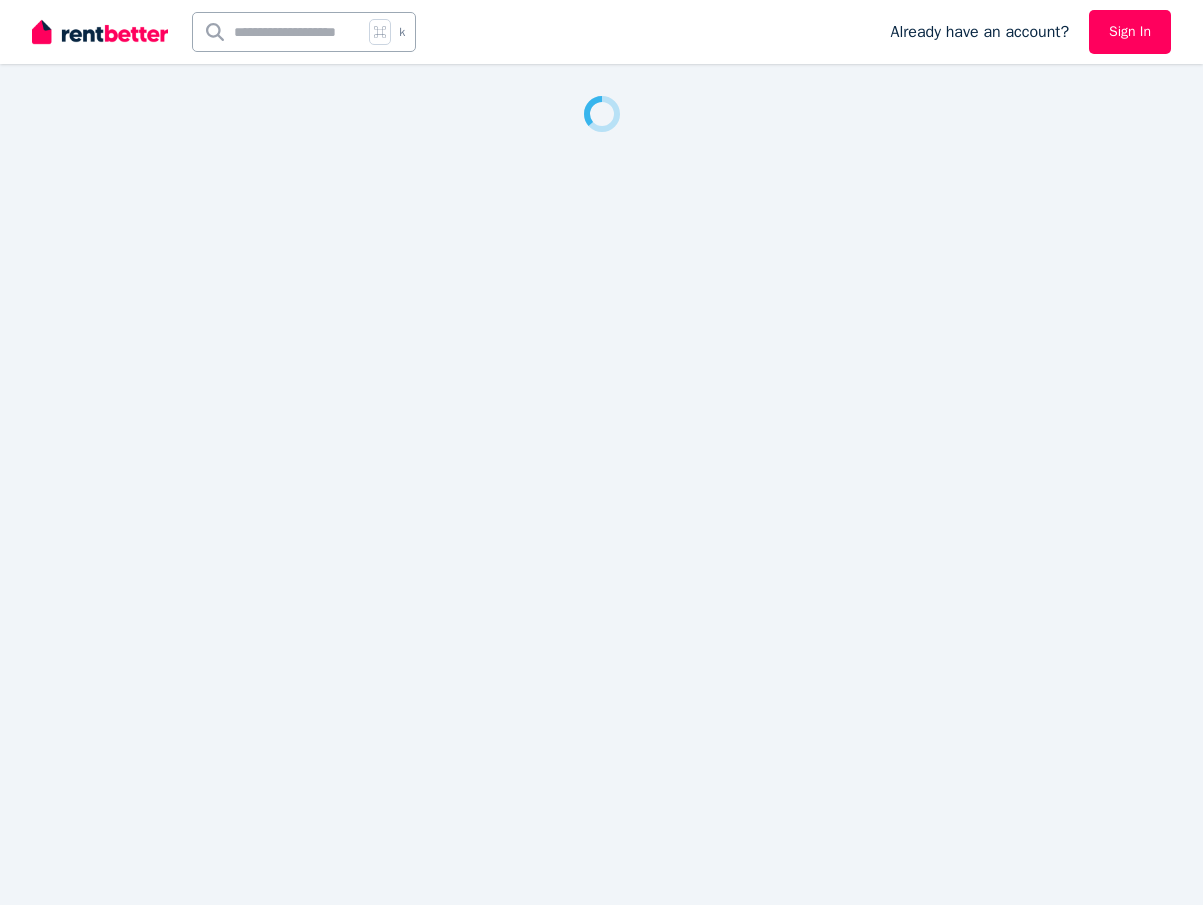 scroll, scrollTop: 0, scrollLeft: 0, axis: both 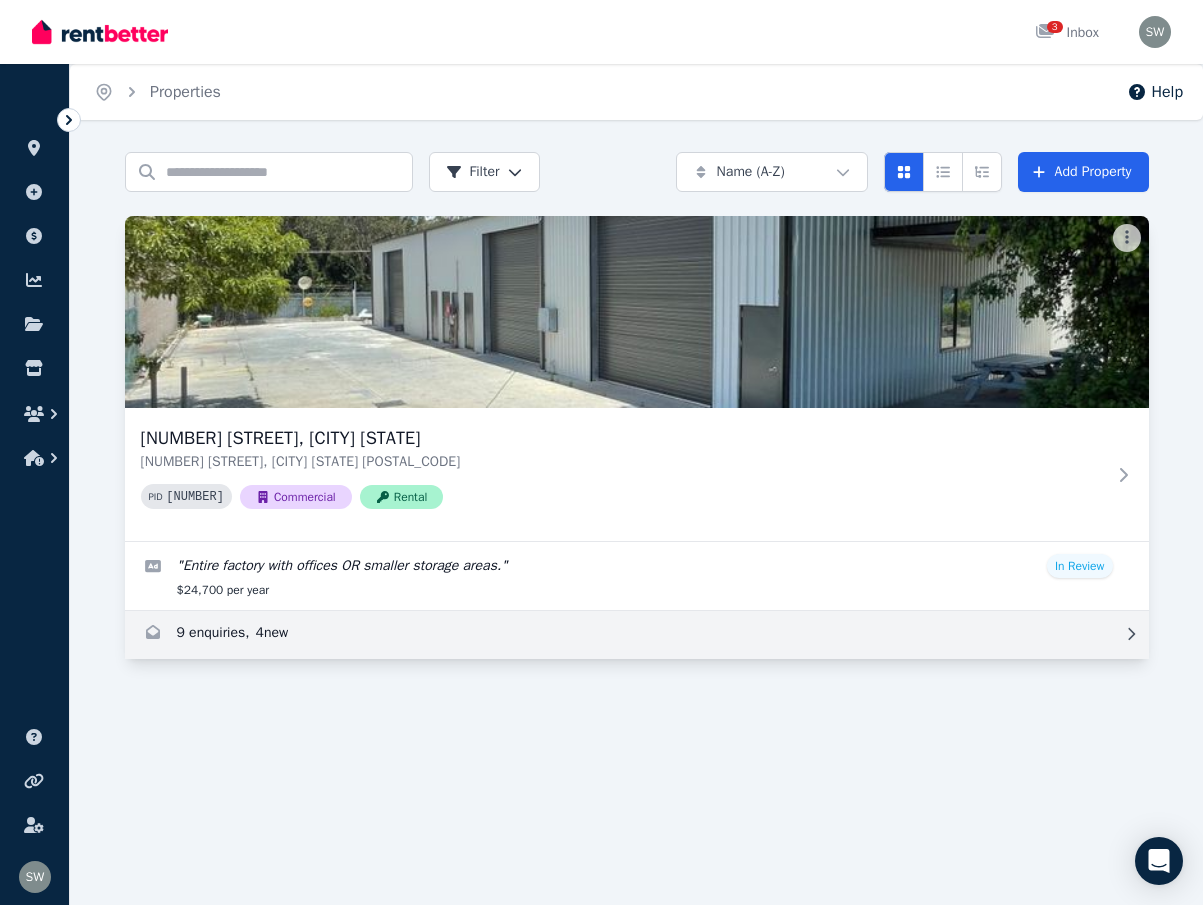 click at bounding box center (637, 635) 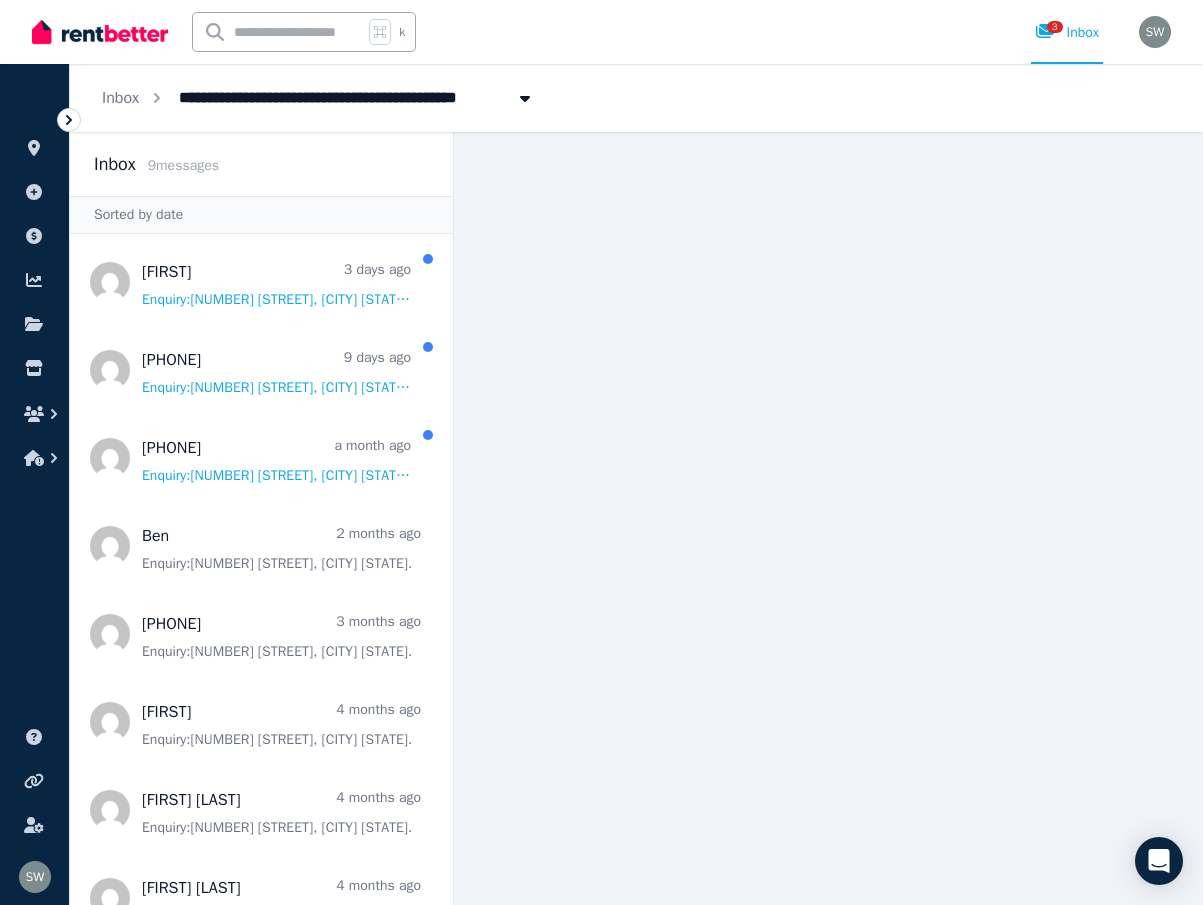 scroll, scrollTop: 0, scrollLeft: 0, axis: both 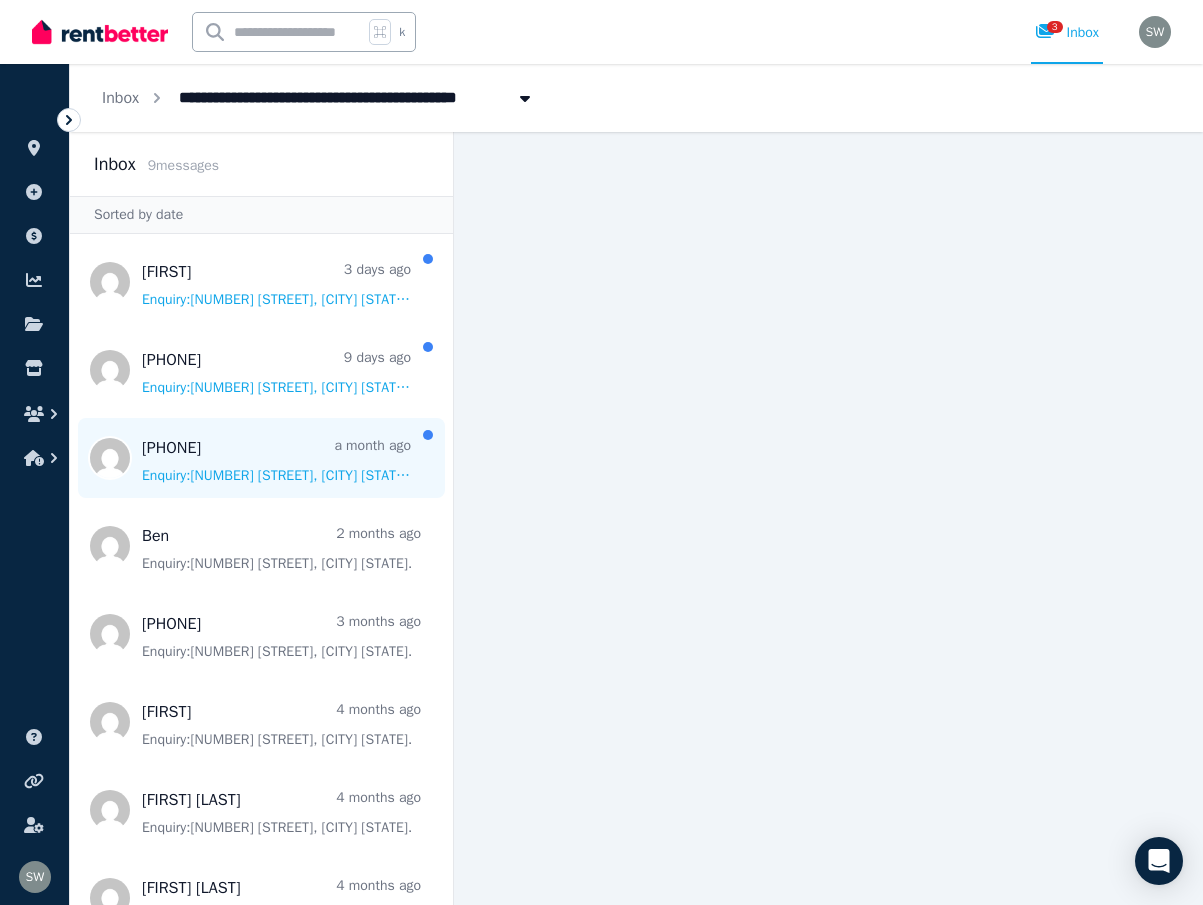 click at bounding box center (261, 458) 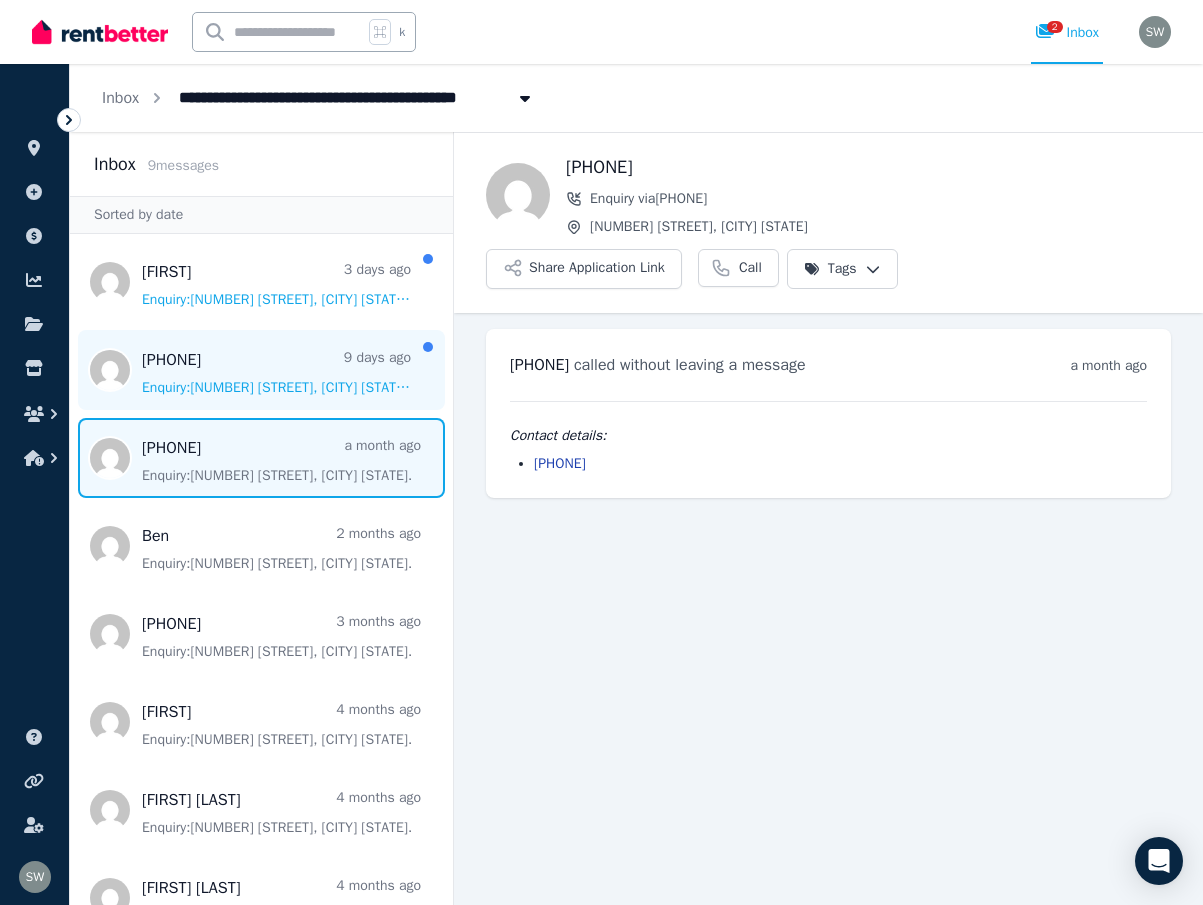 click at bounding box center [261, 370] 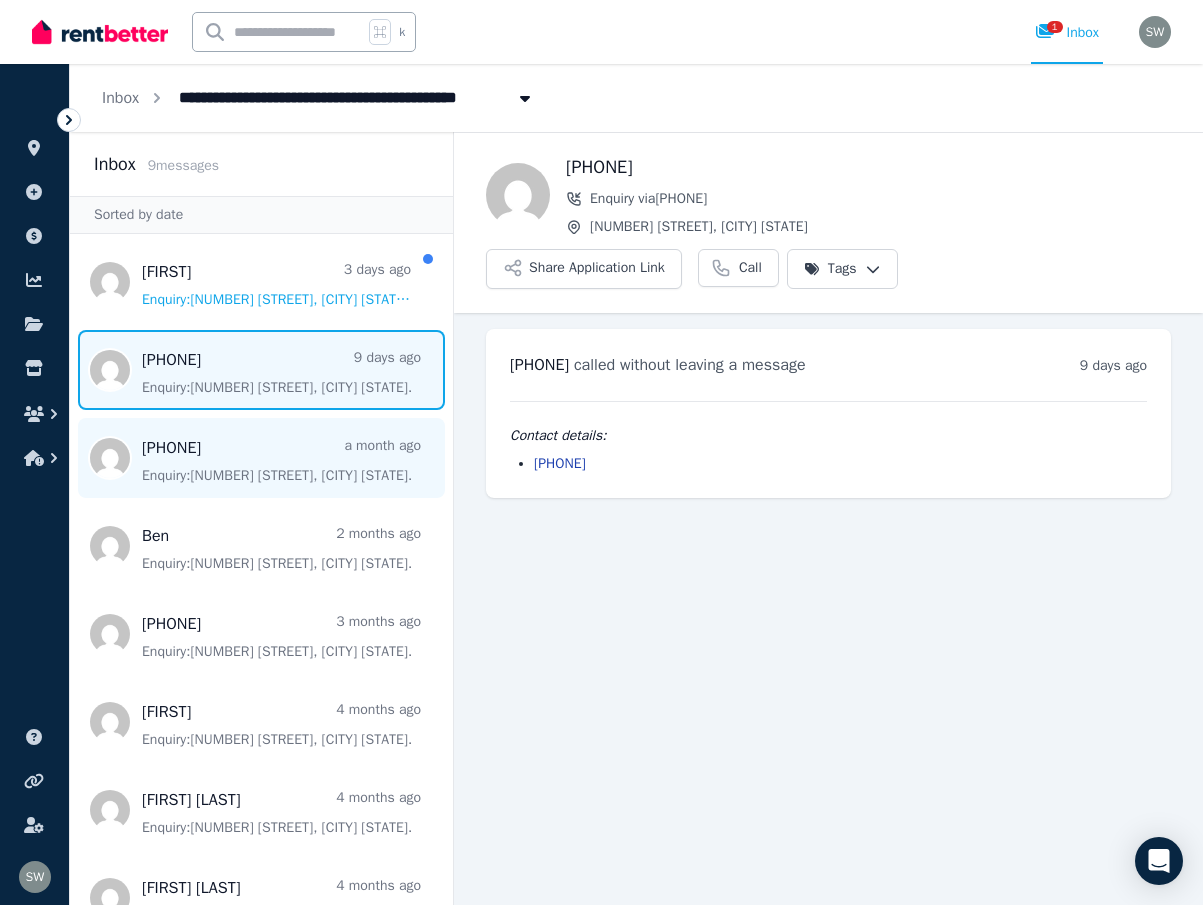 click at bounding box center [261, 458] 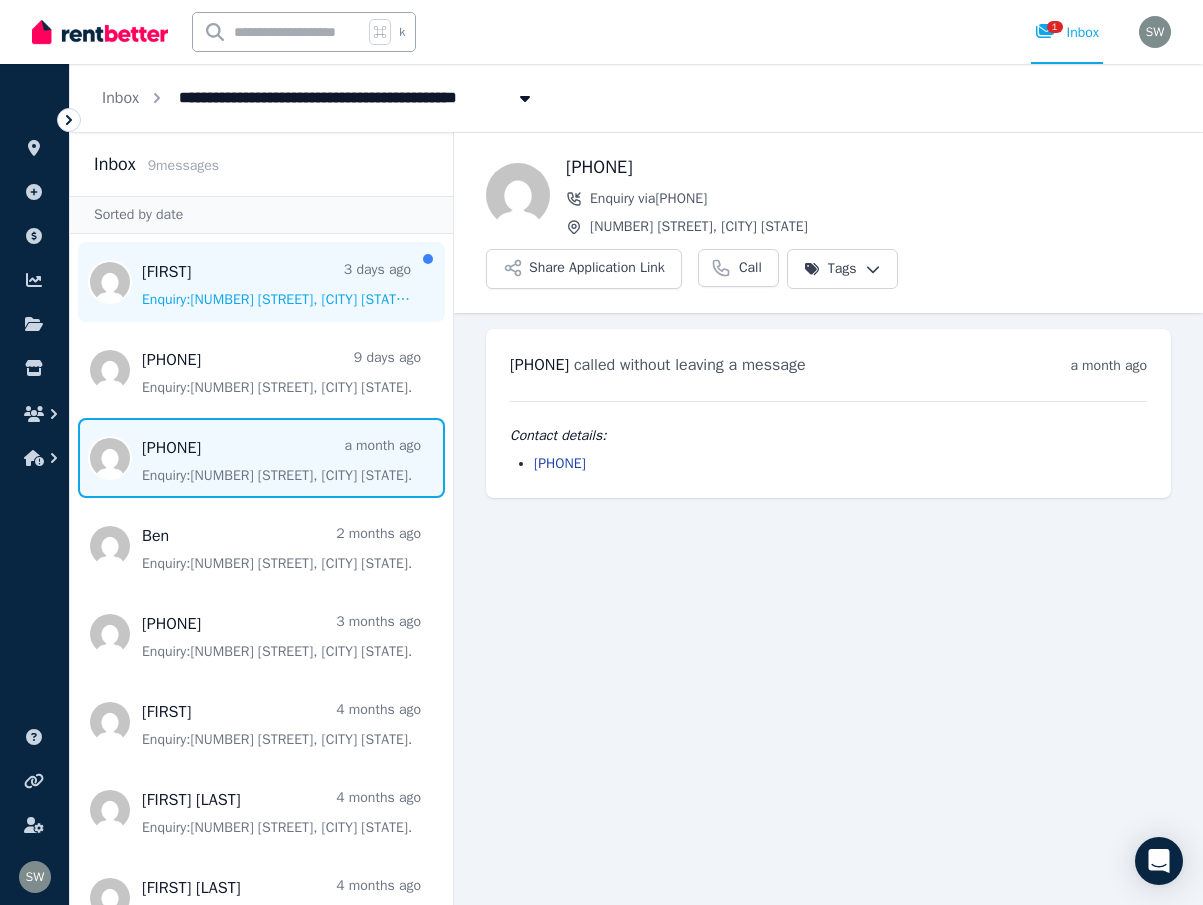click at bounding box center (261, 282) 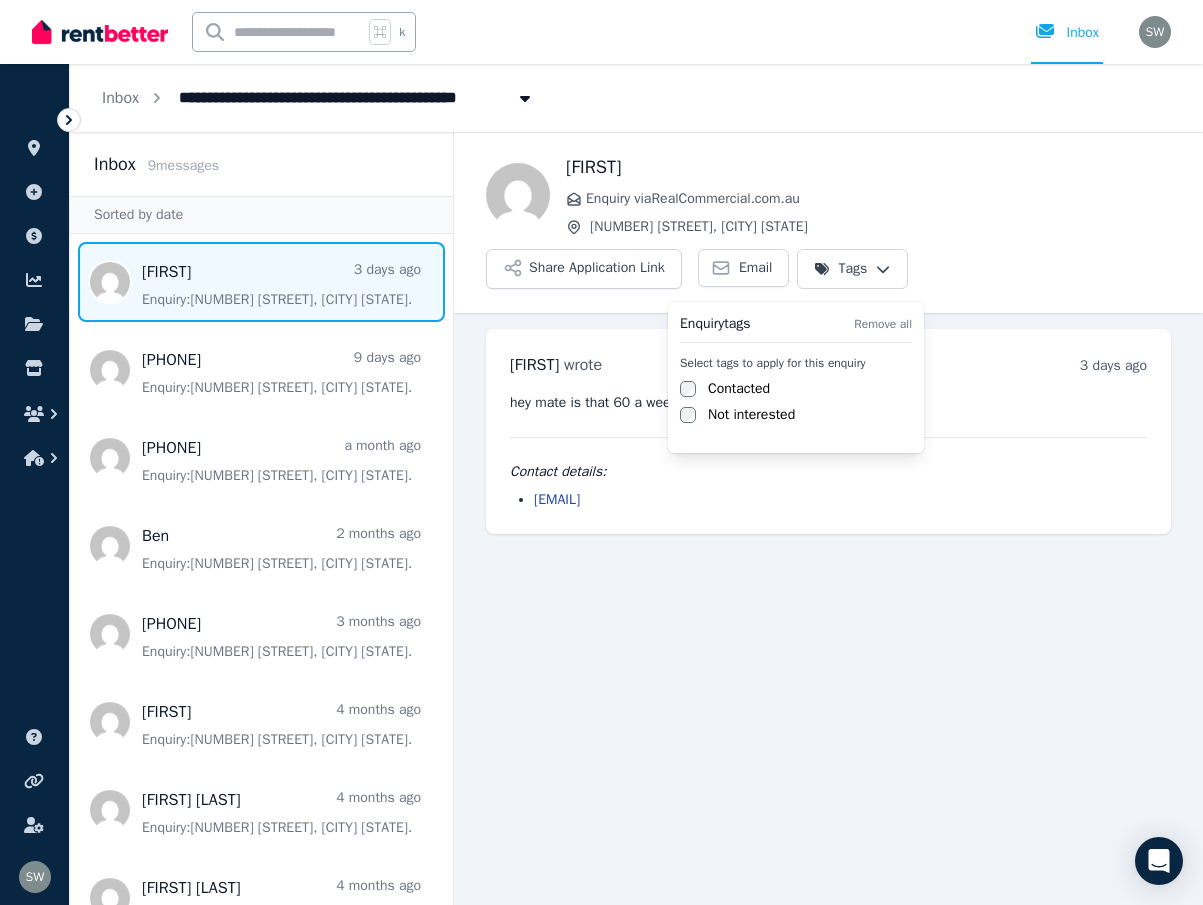 click on "**********" at bounding box center [601, 452] 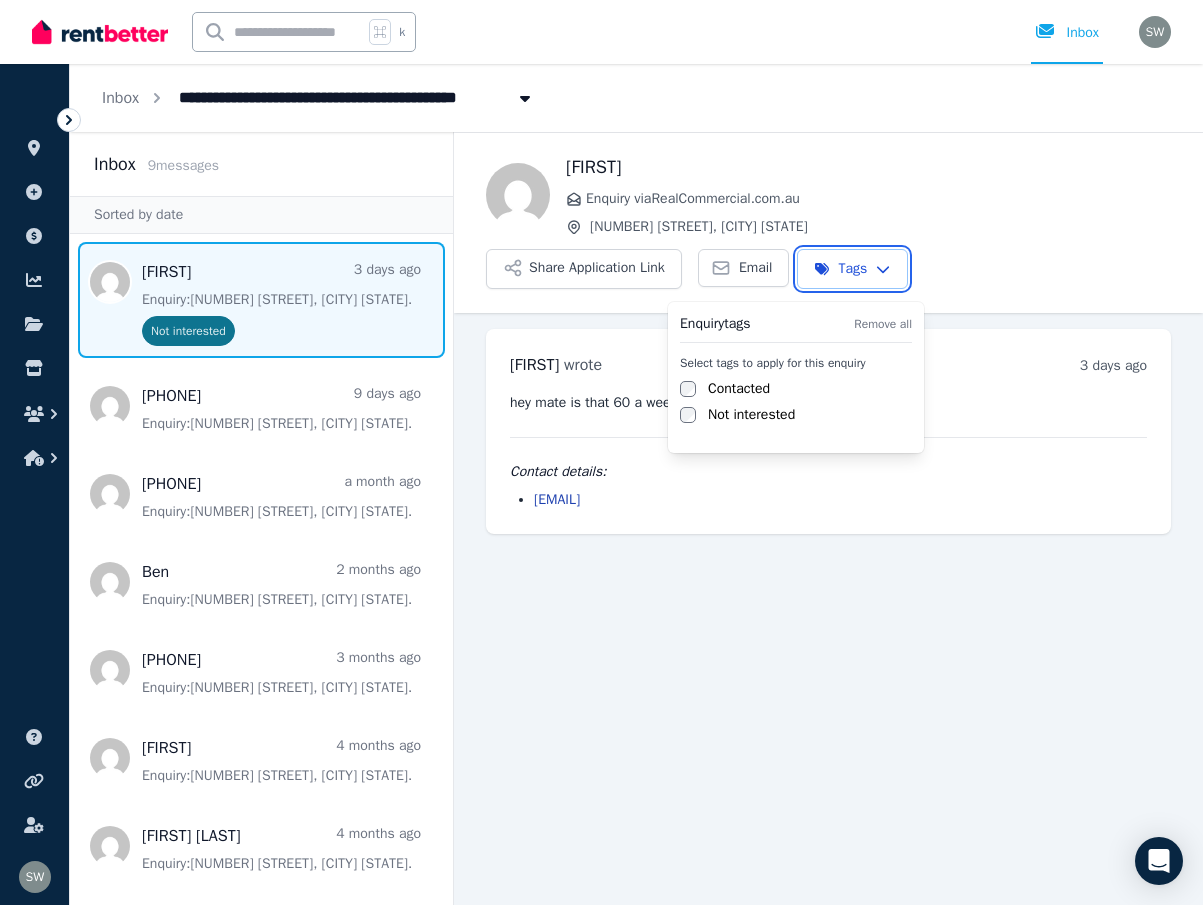 click on "**********" at bounding box center [601, 452] 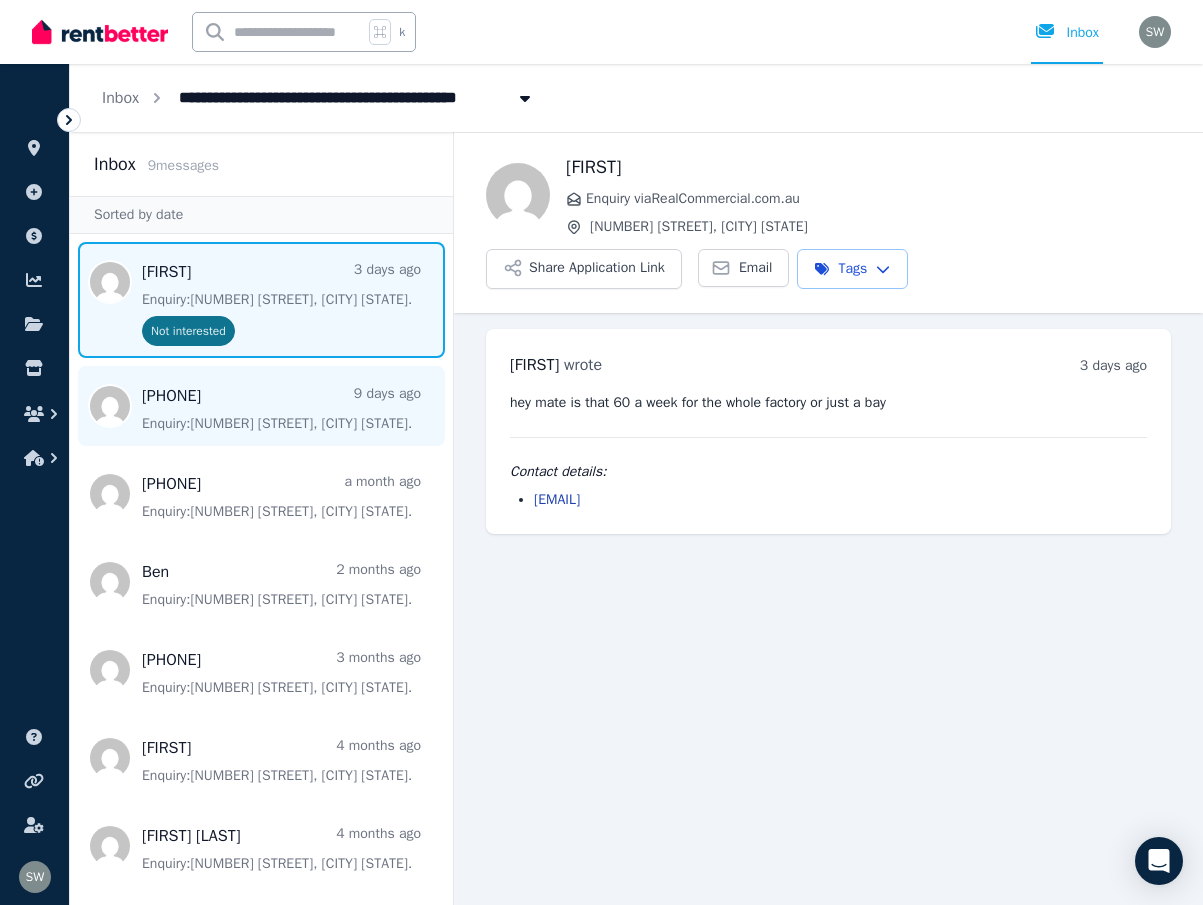 click at bounding box center (261, 406) 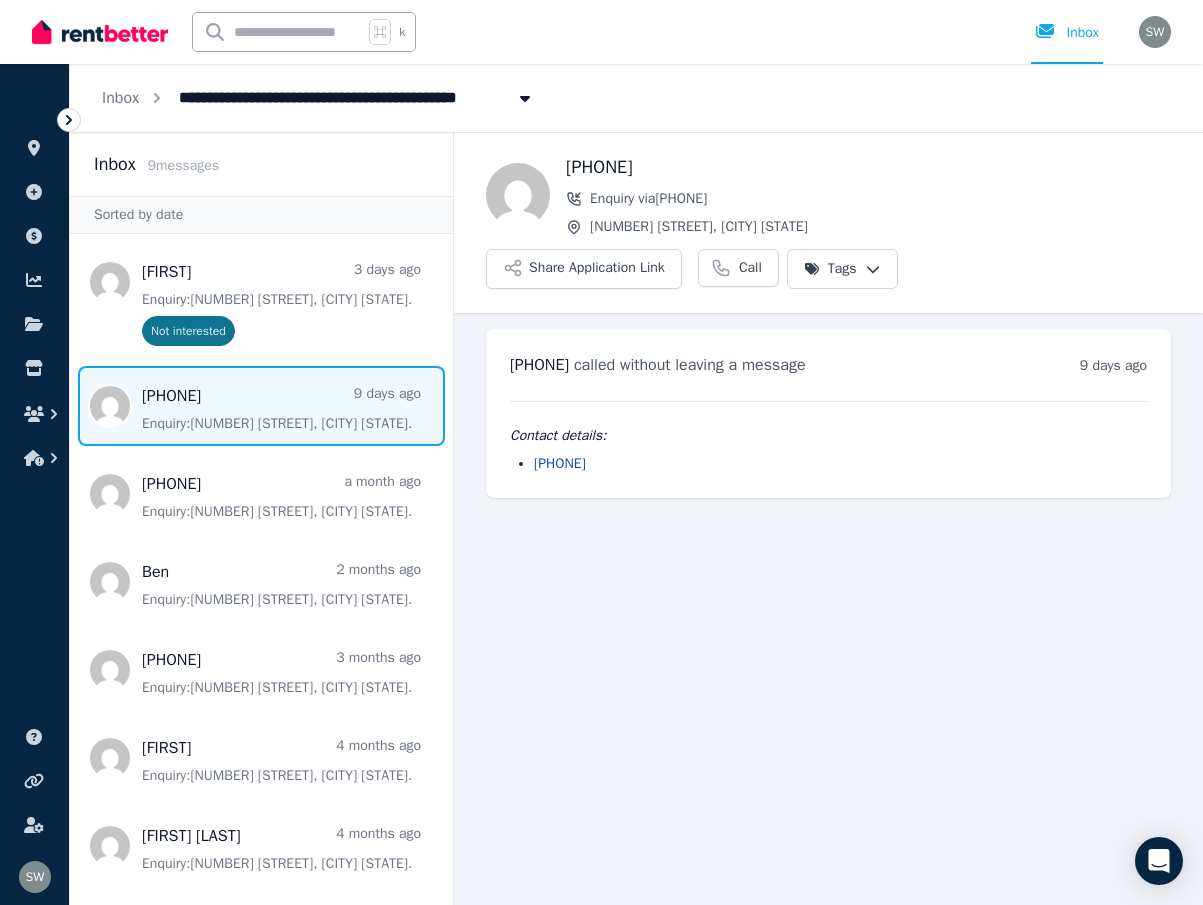 click on "**********" at bounding box center [601, 452] 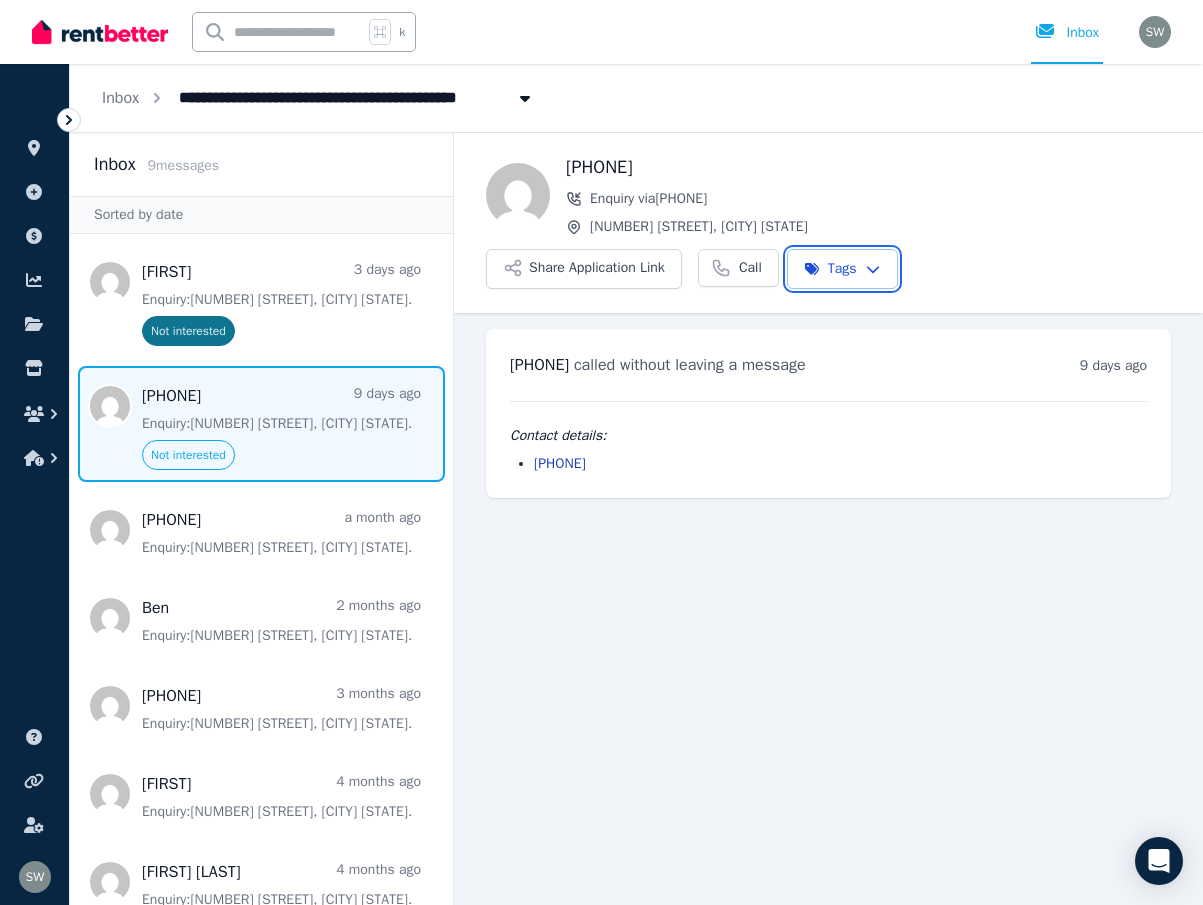 click on "**********" at bounding box center [601, 452] 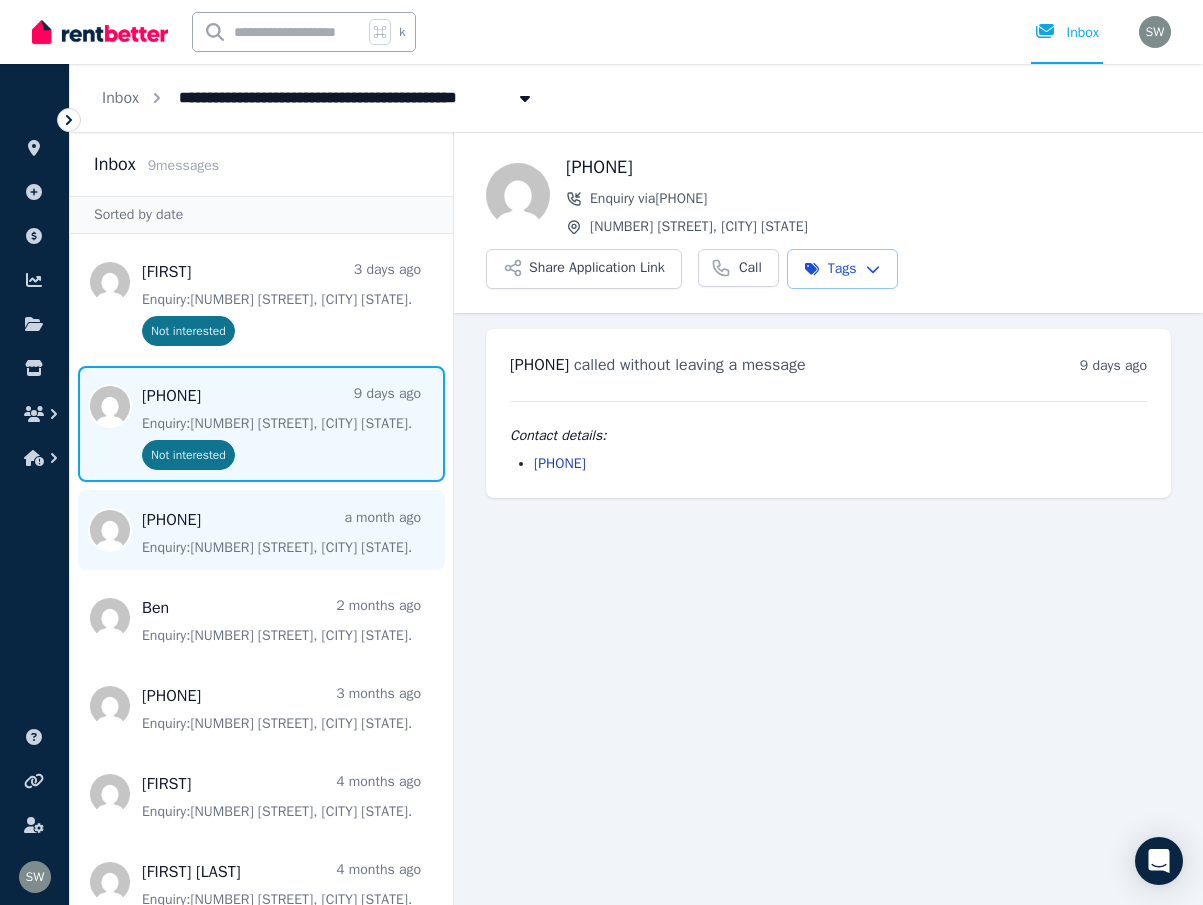 click at bounding box center (261, 530) 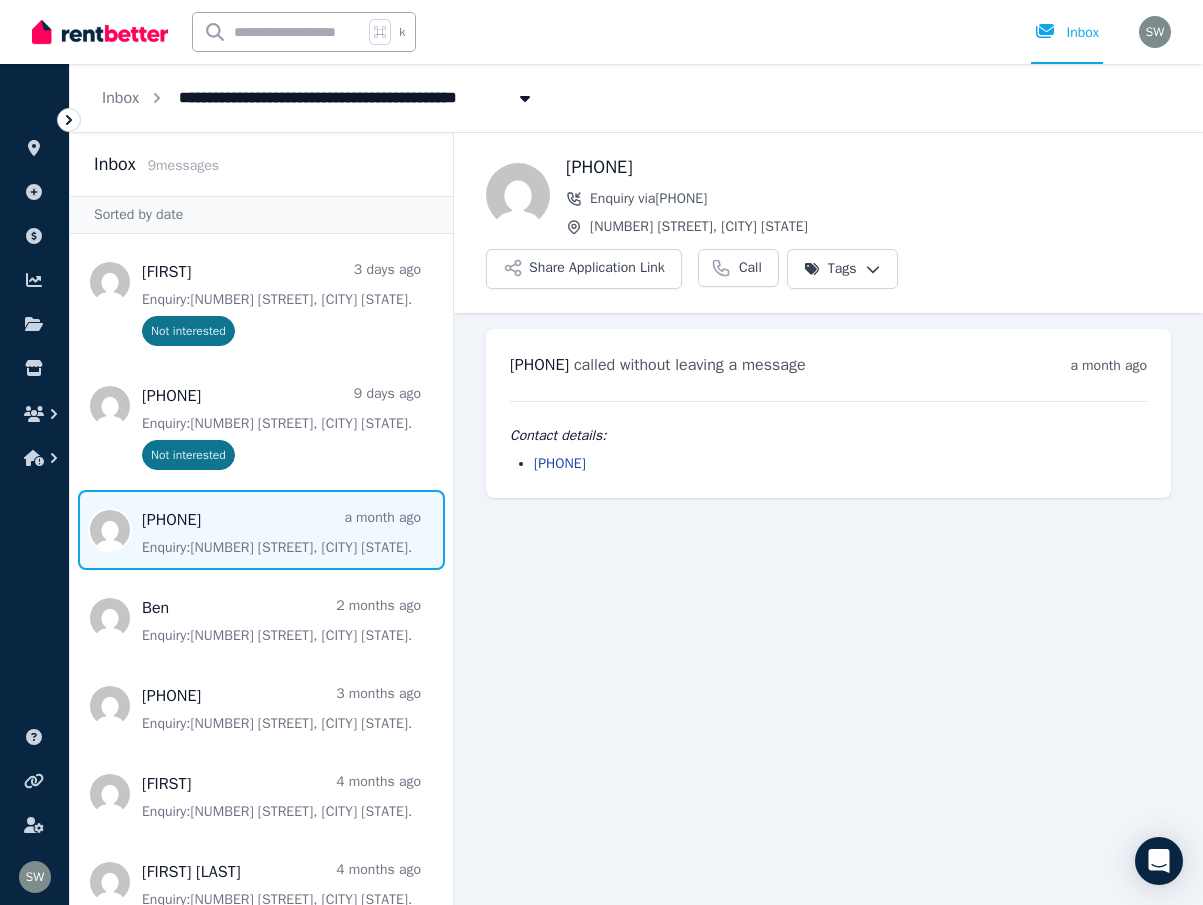 click on "**********" at bounding box center (601, 452) 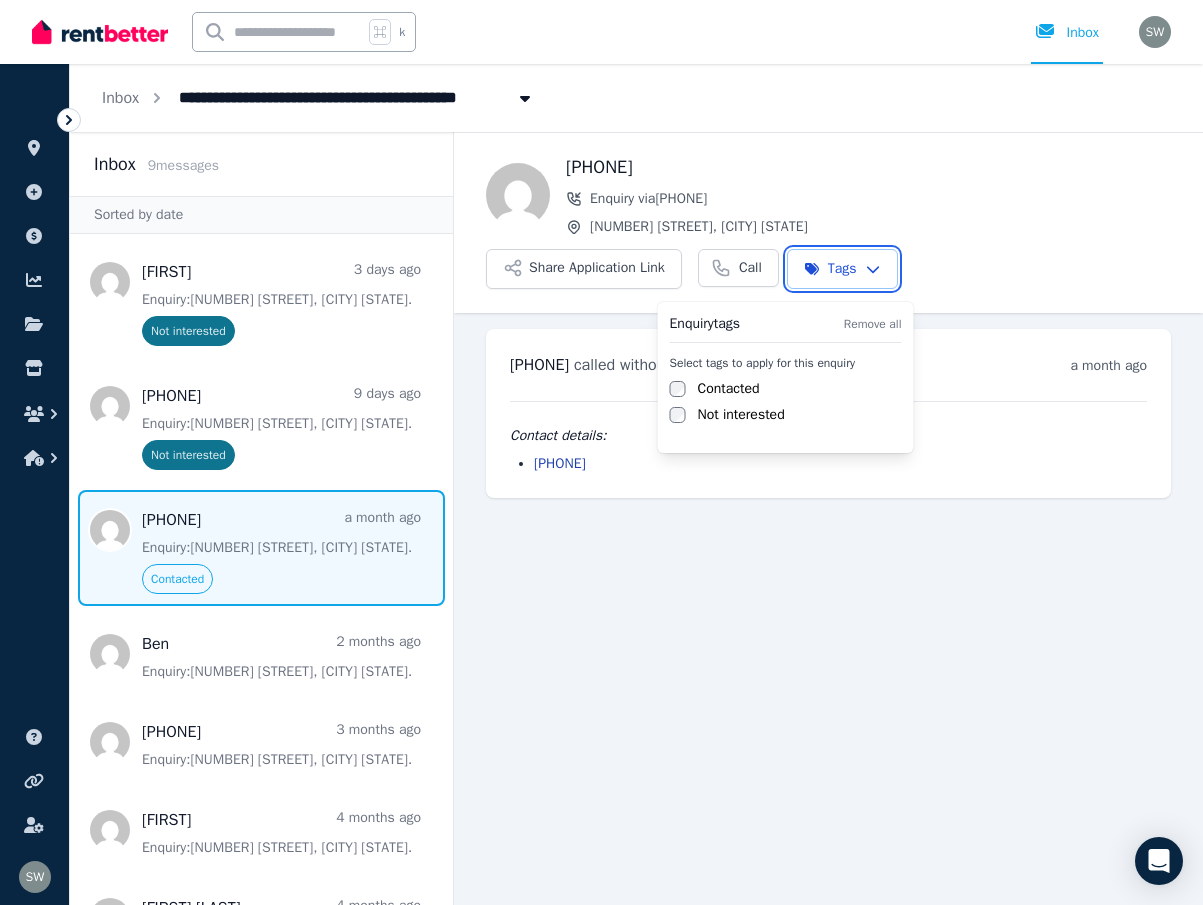 click on "**********" at bounding box center (601, 452) 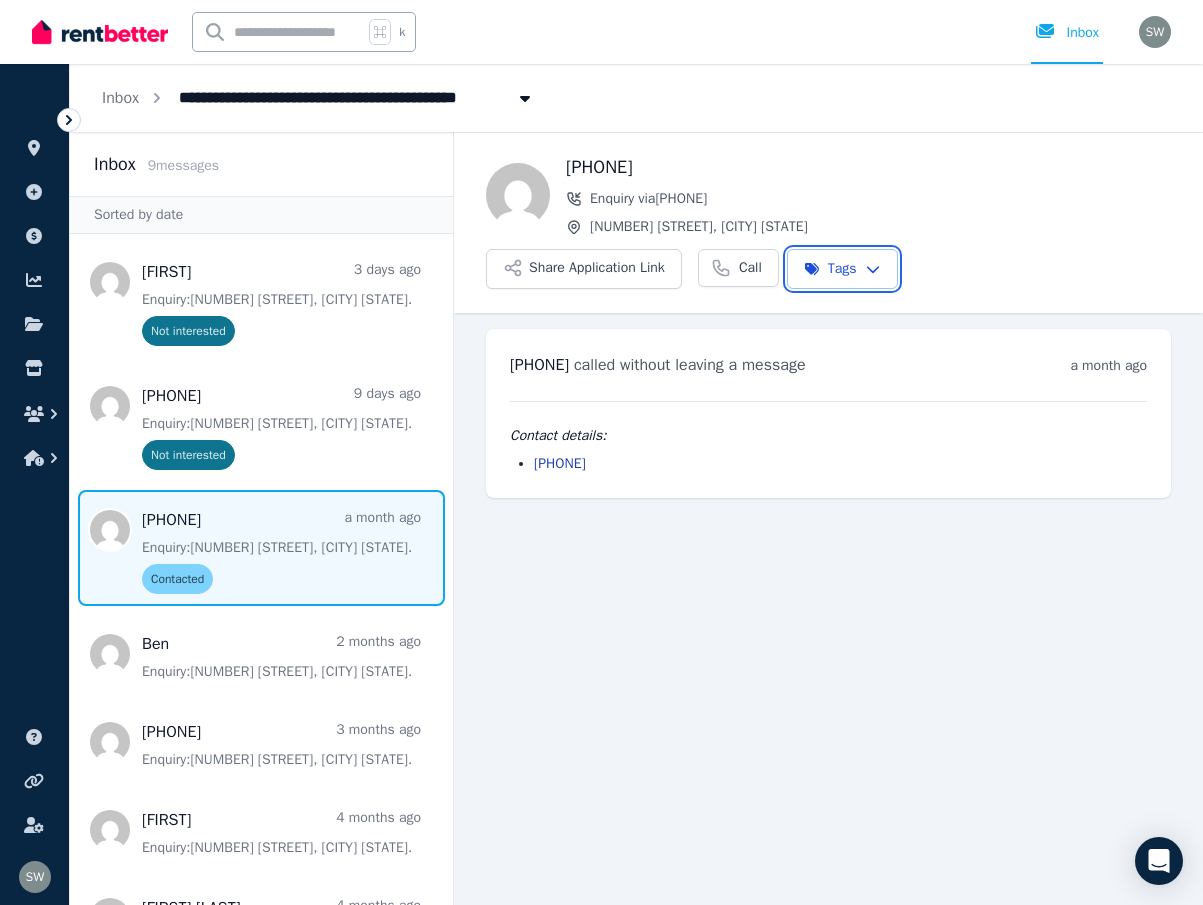 scroll, scrollTop: 0, scrollLeft: 0, axis: both 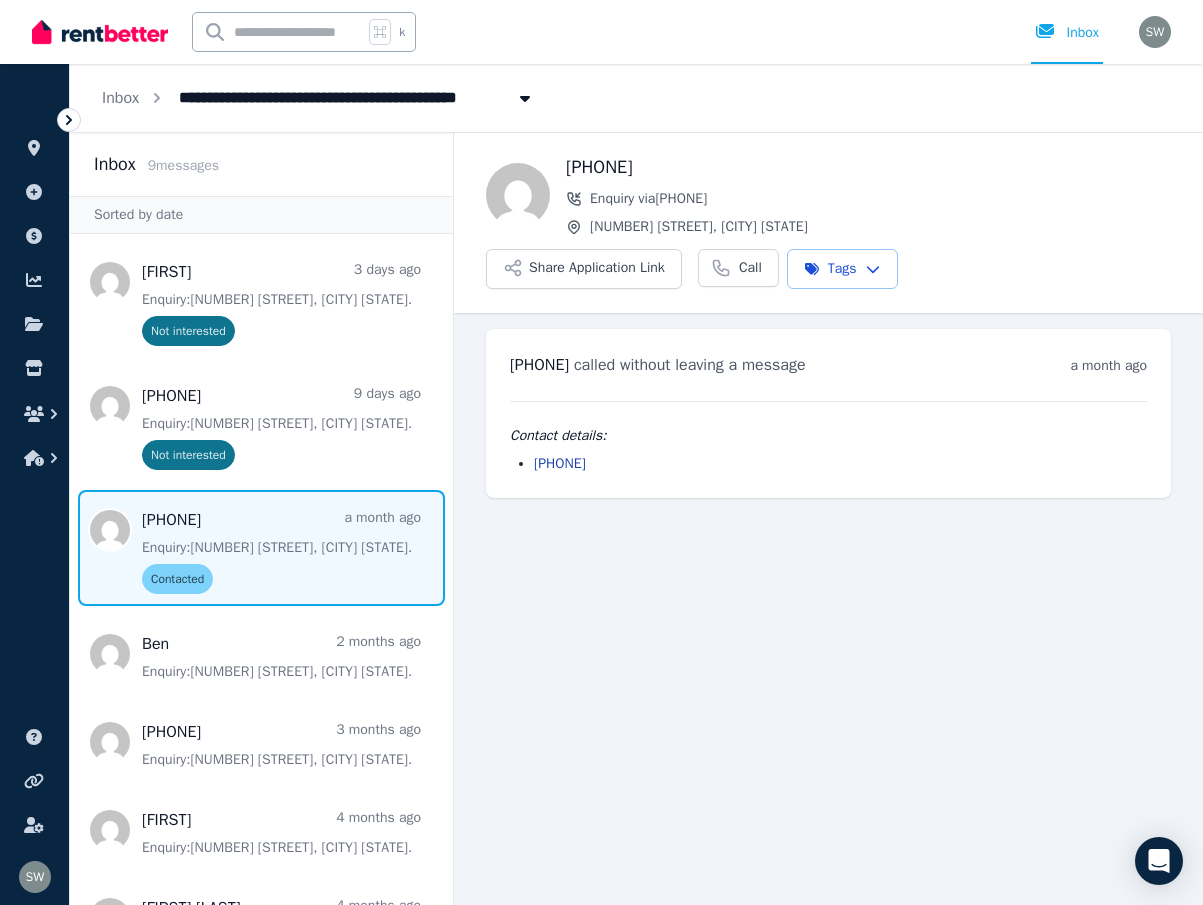 click on "Back [PHONE] Enquiry via  [PHONE] 26-28 Frederick Kelly Street, [CITY] [STATE] Share Application Link Call Tags [PHONE]   called without leaving a message a month ago [TIME] on [DAY], [DATE] [YEAR] Contact details: [PHONE]" at bounding box center [828, 518] 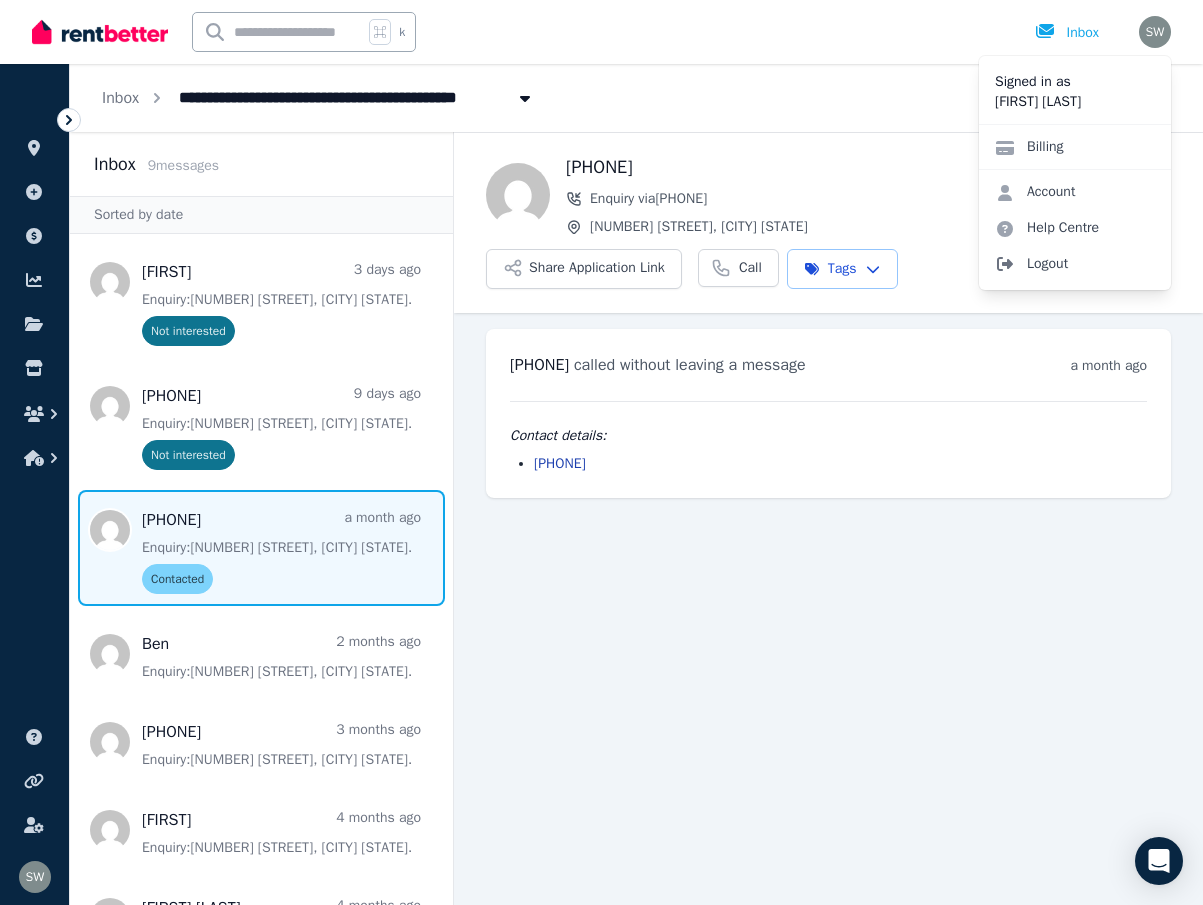click on "Logout" at bounding box center (1075, 264) 